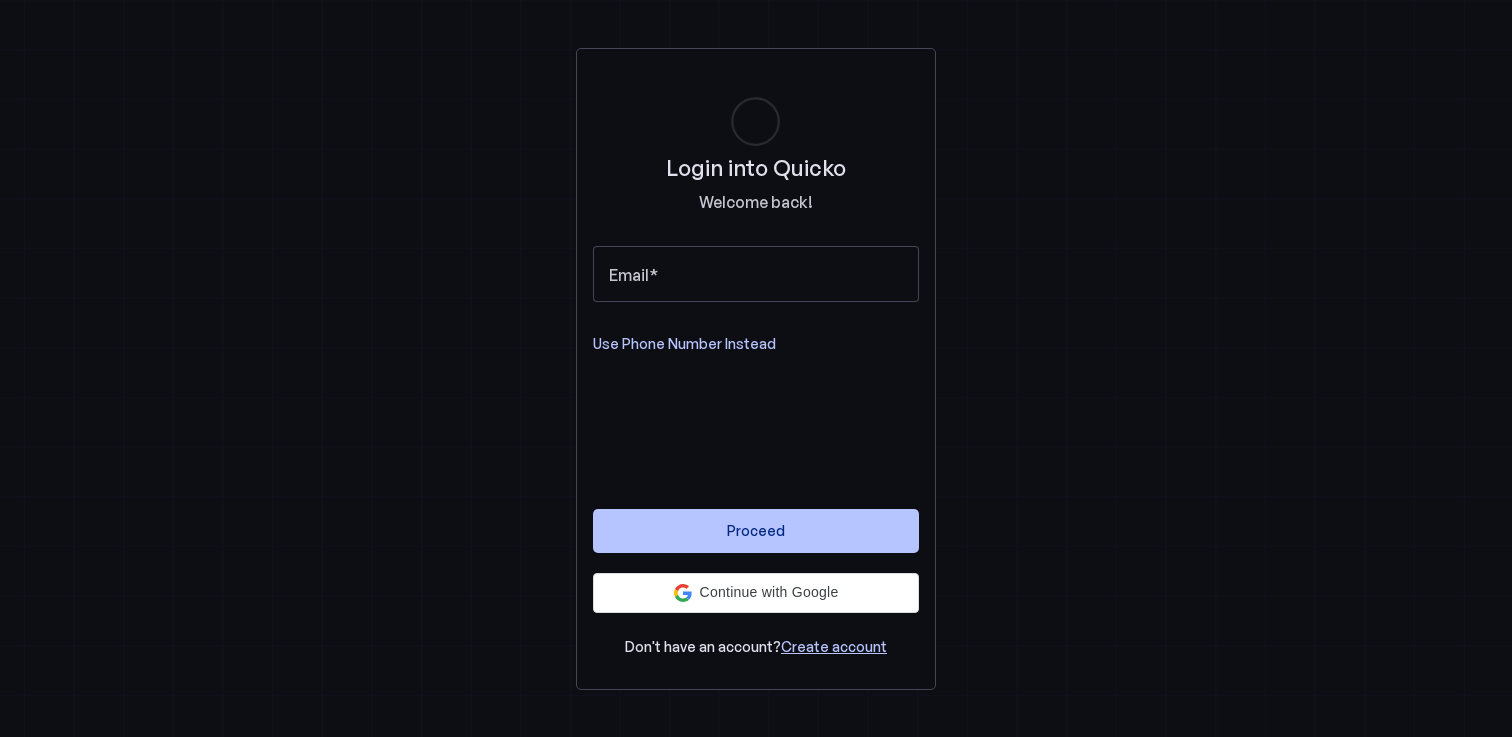 scroll, scrollTop: 0, scrollLeft: 0, axis: both 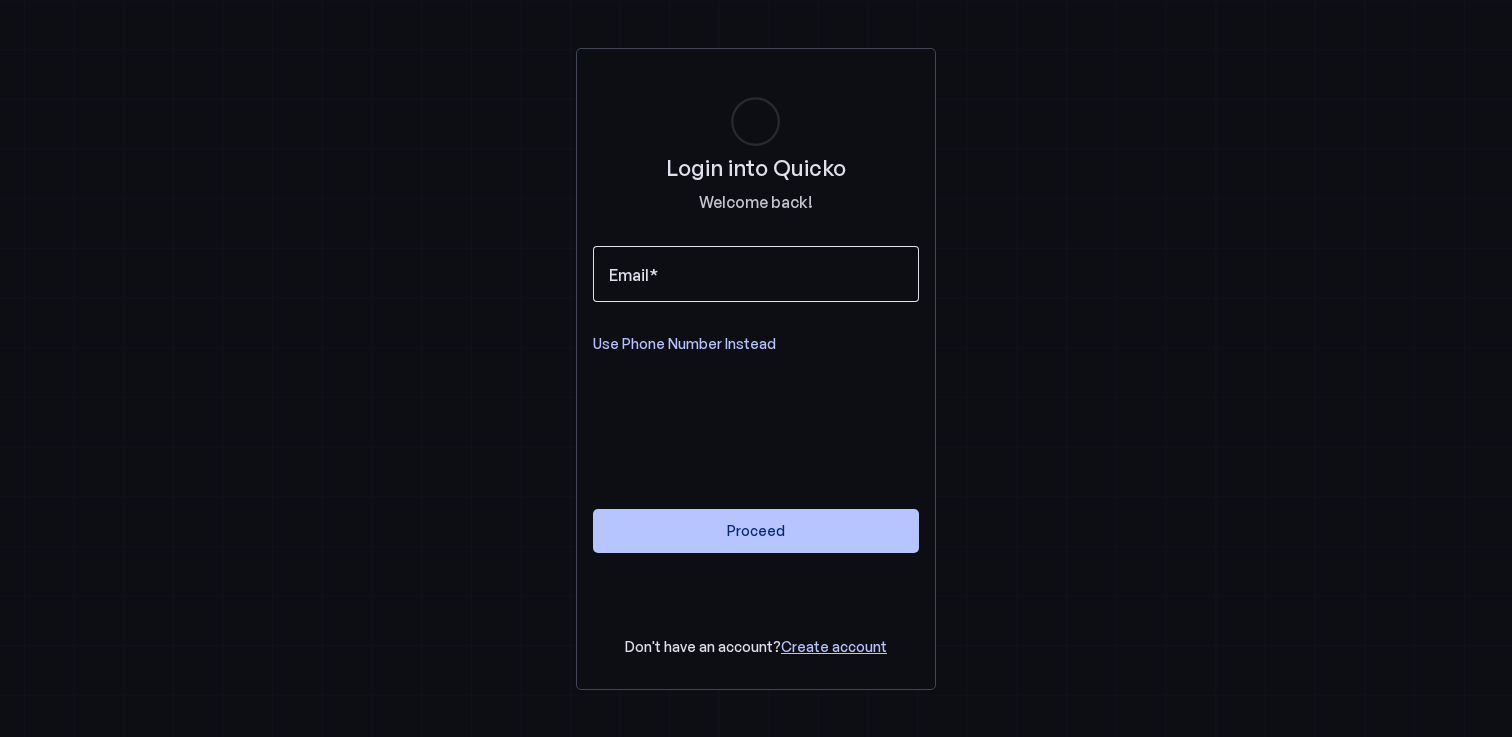 click at bounding box center (756, 274) 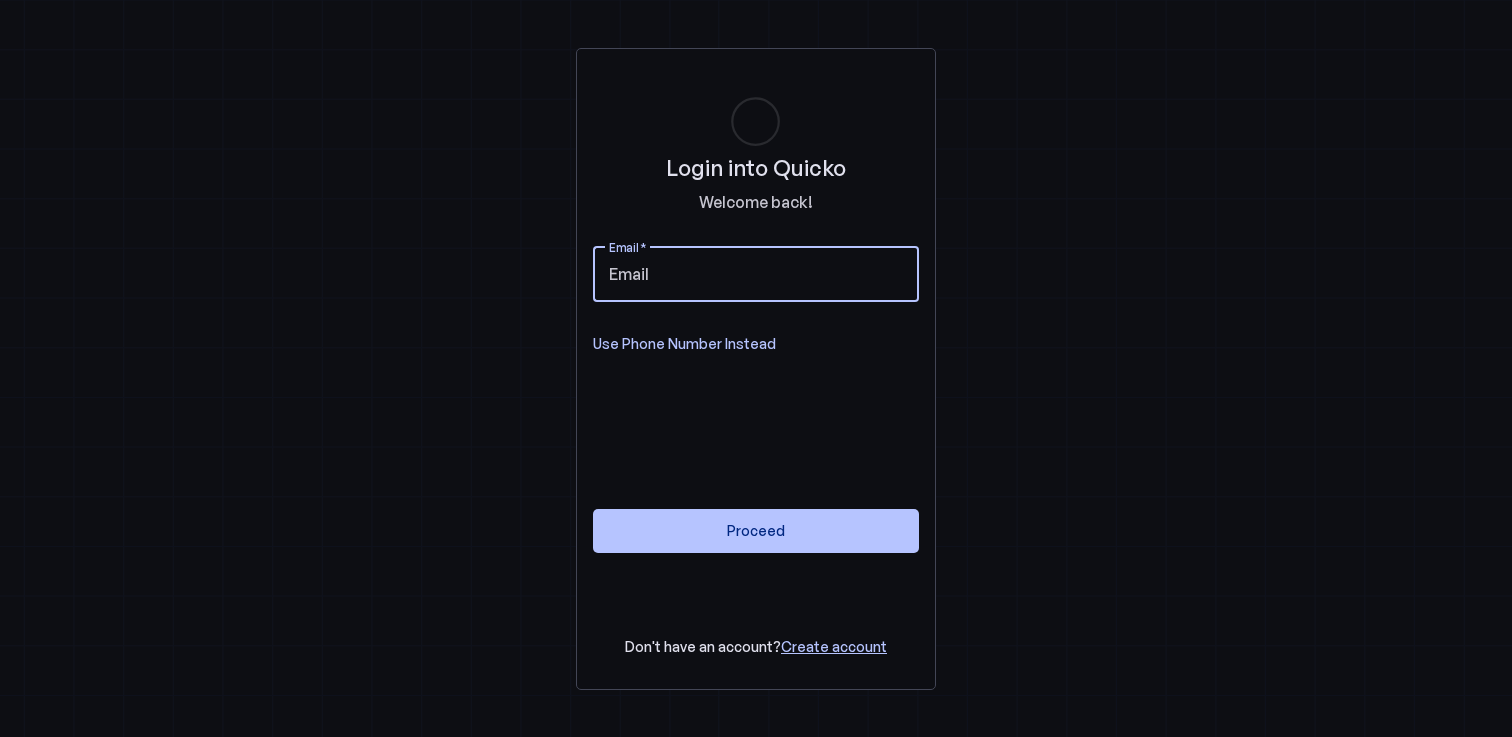 click on "Email" at bounding box center [756, 274] 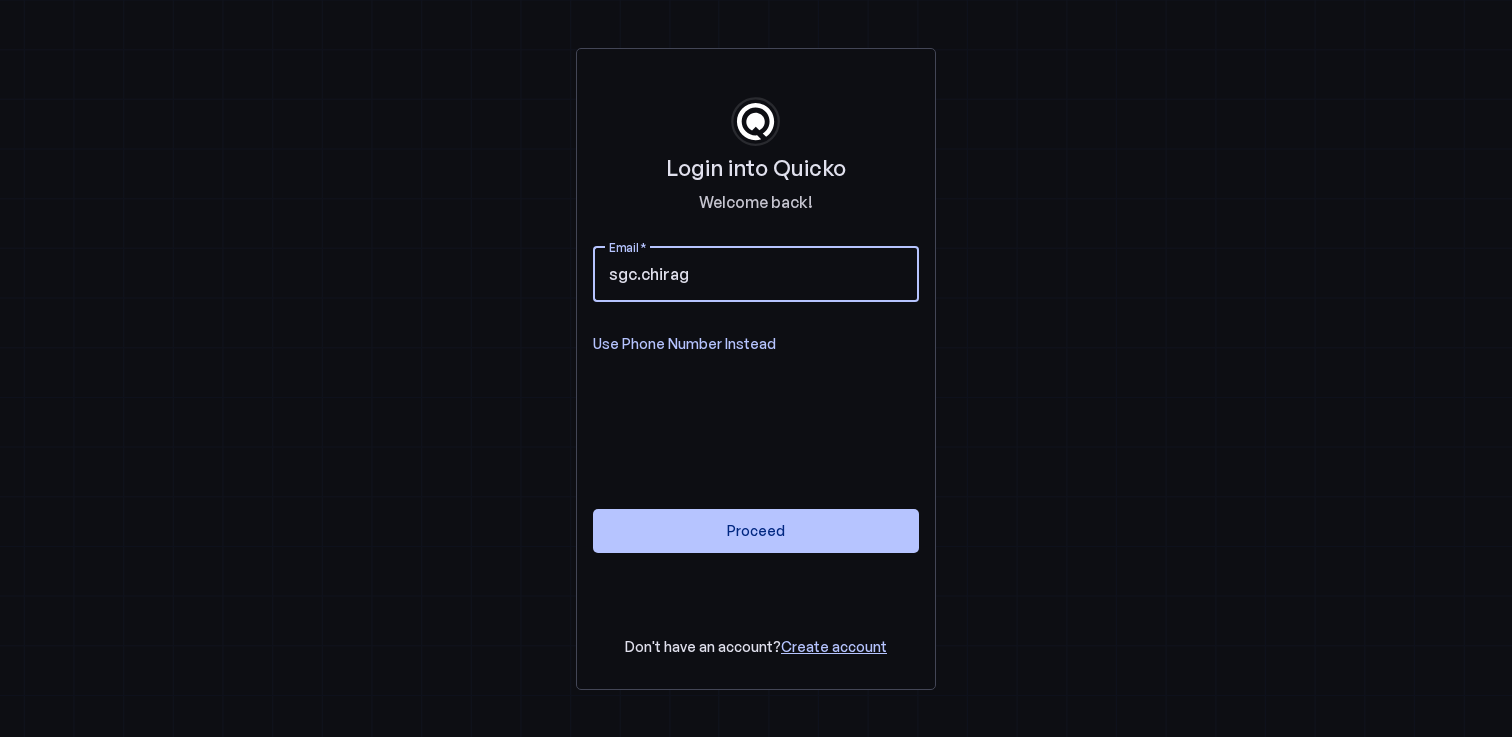 type on "sgc.chirag" 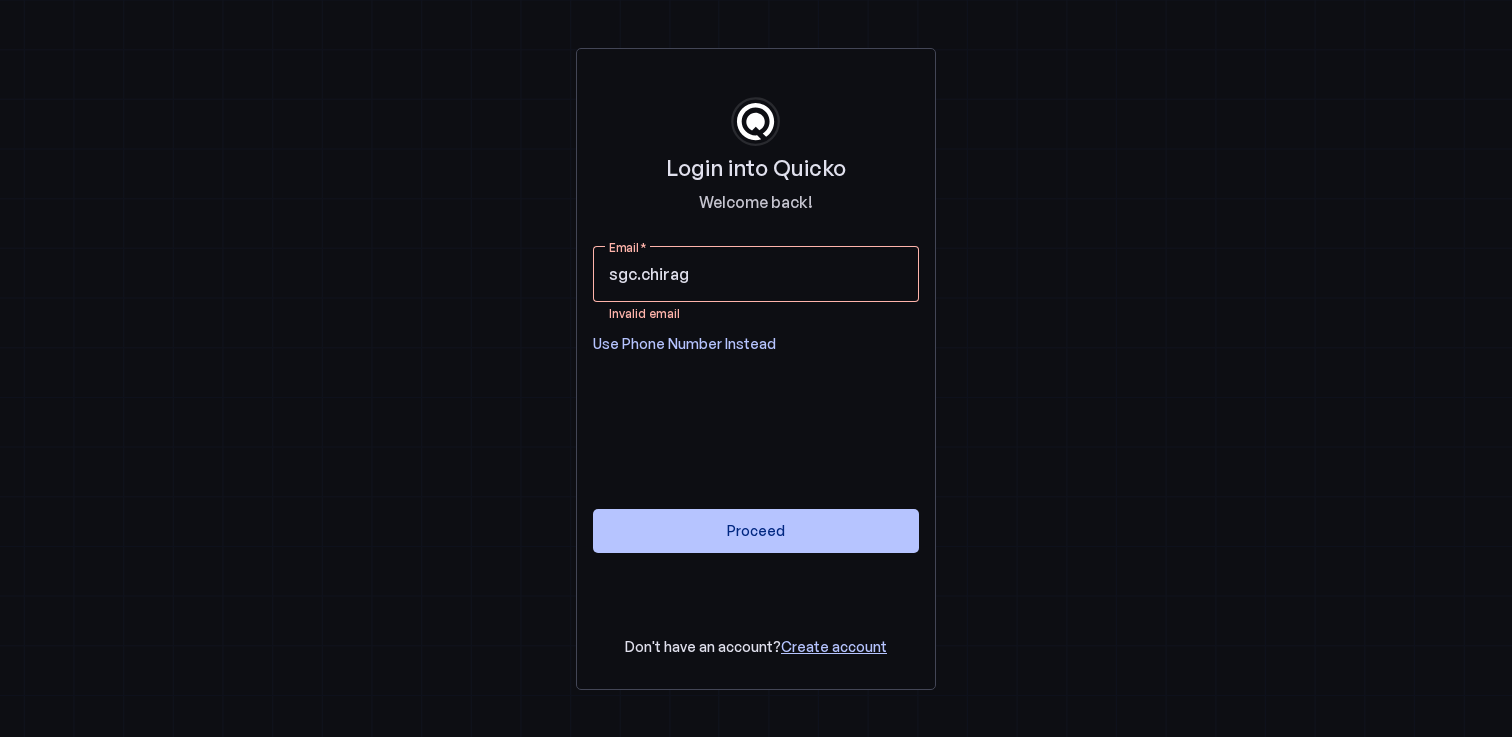 click on "Use Phone Number Instead" at bounding box center [684, 344] 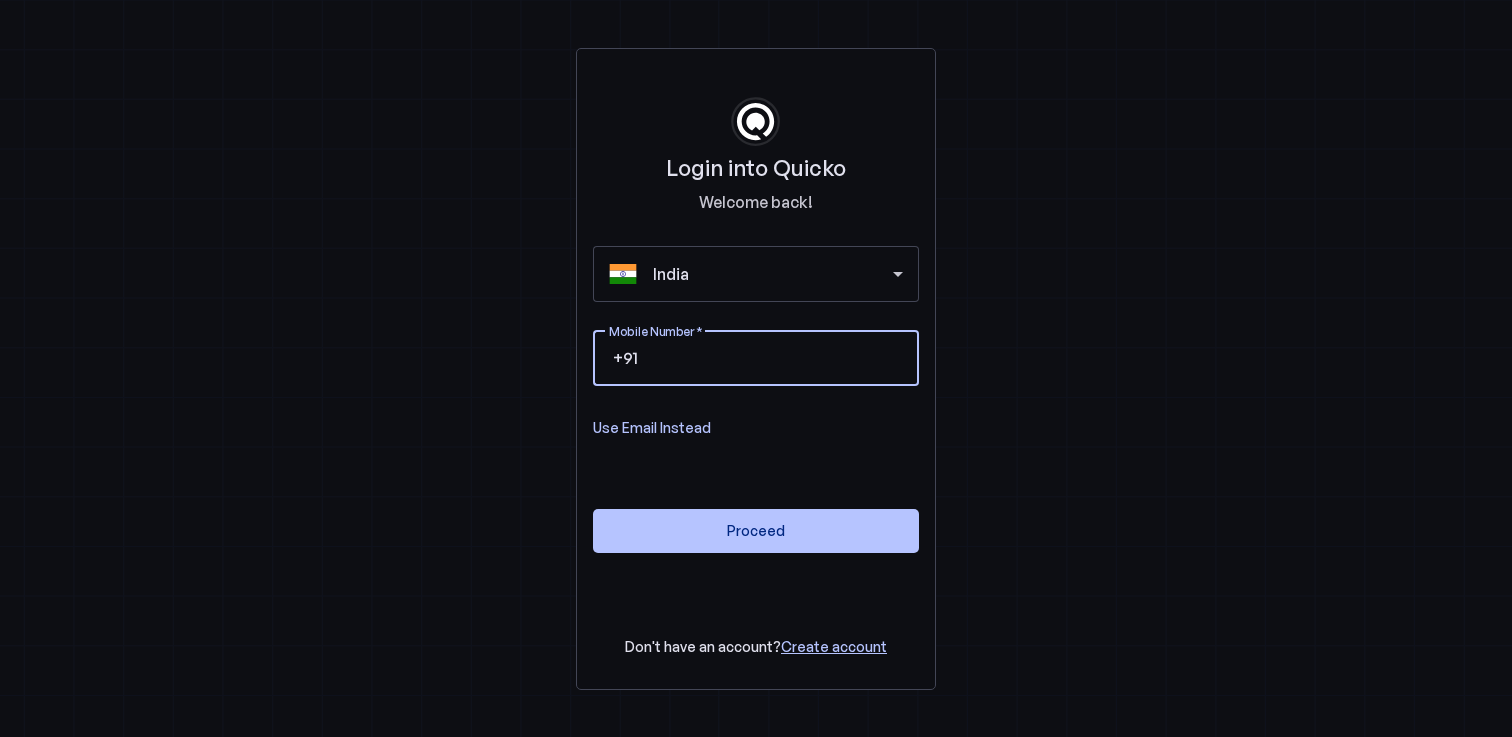 click on "Mobile Number" at bounding box center (772, 358) 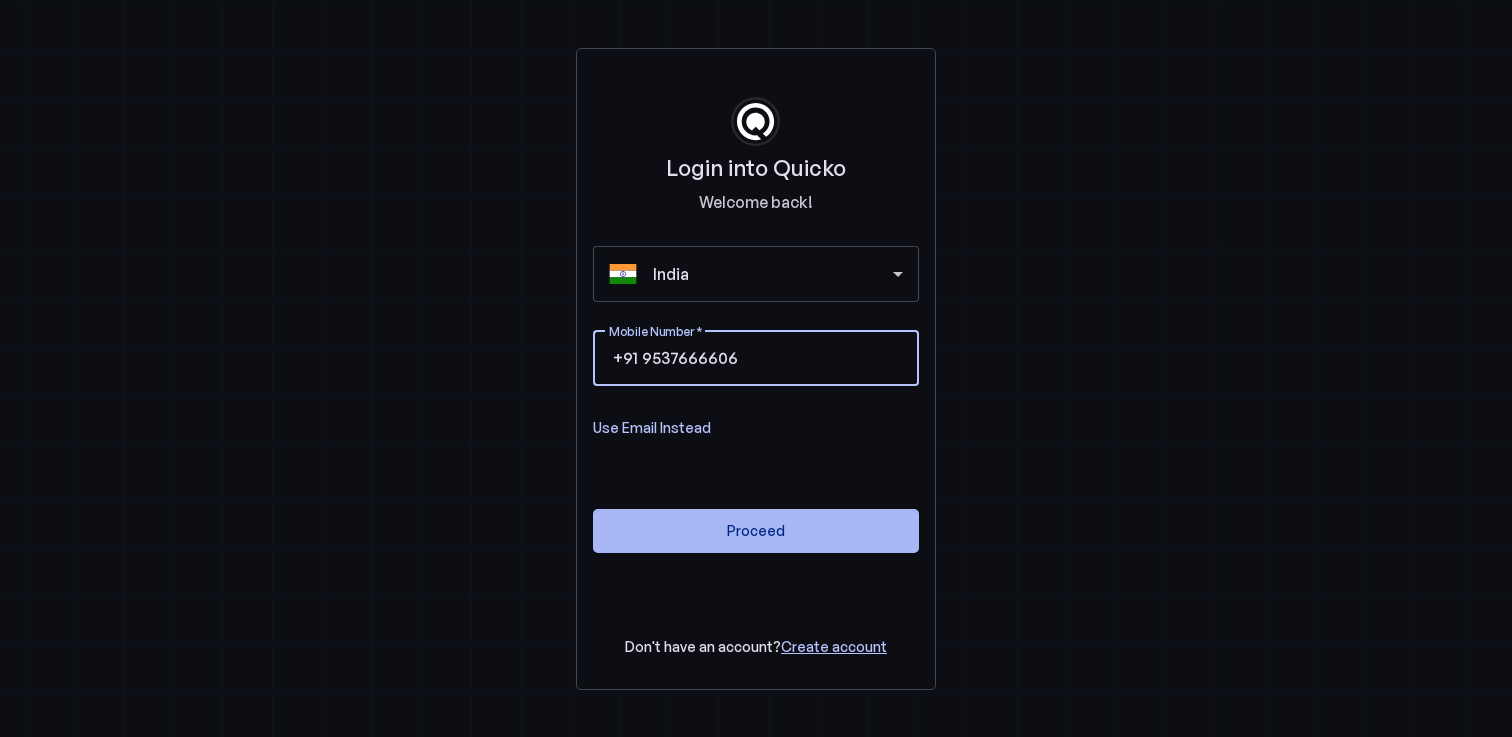 type on "9537666606" 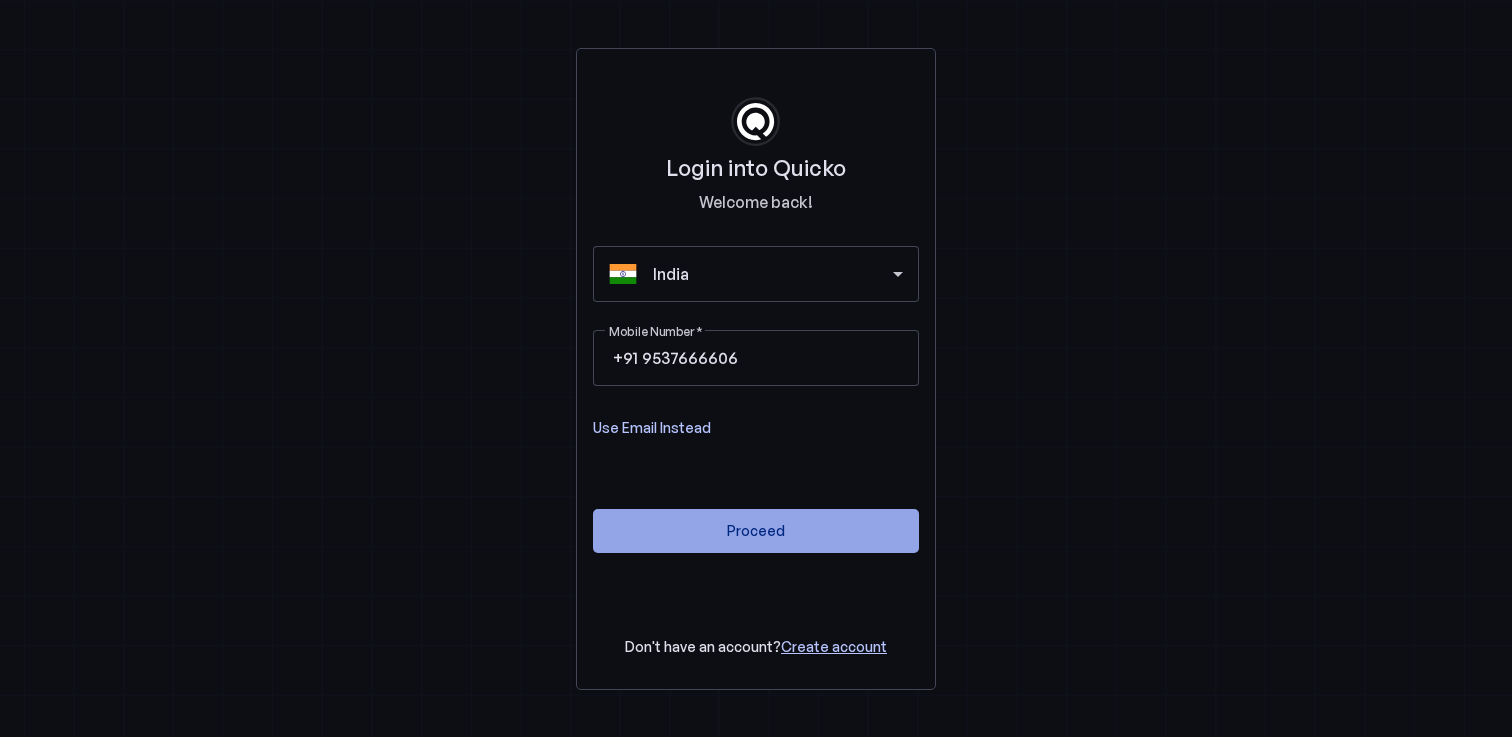 click at bounding box center [756, 531] 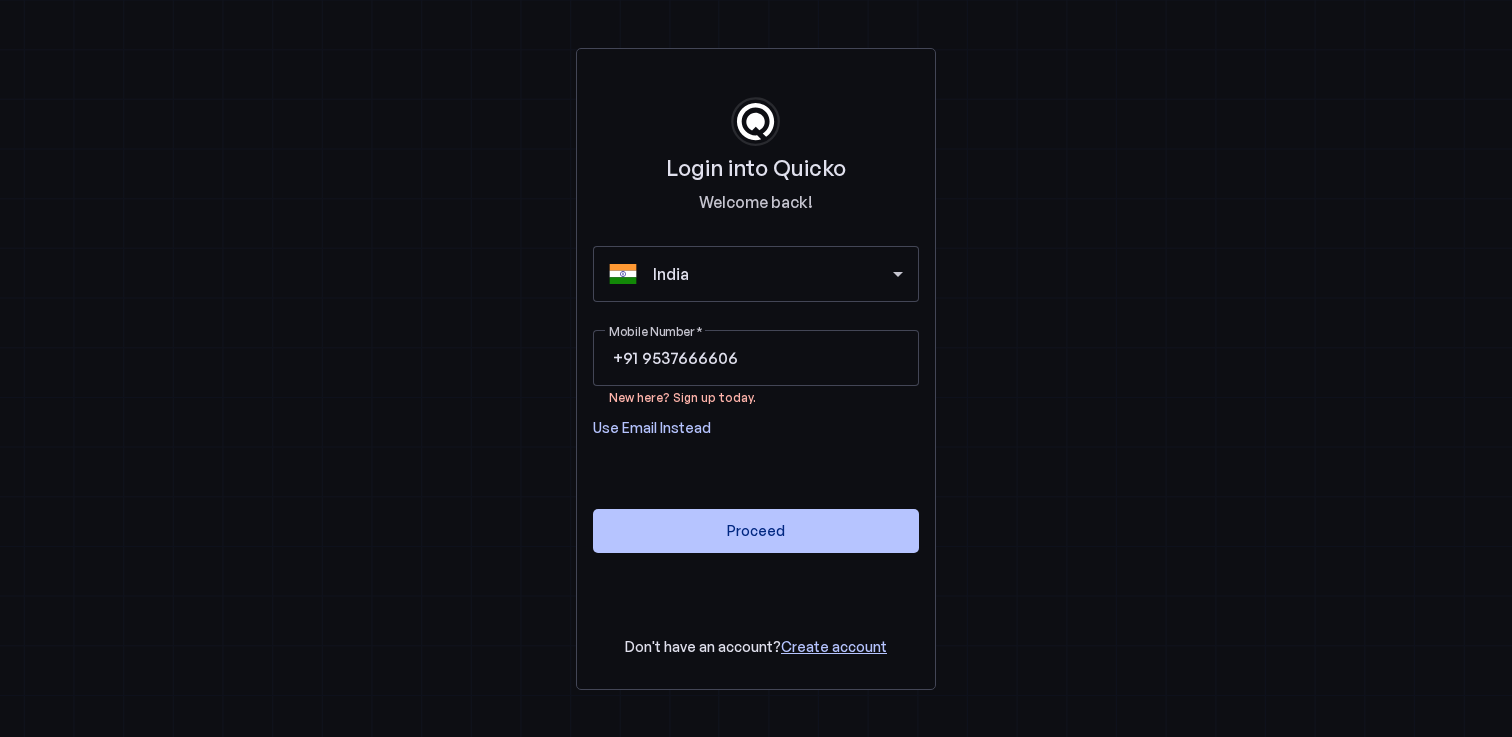 click on "Create account" at bounding box center (834, 646) 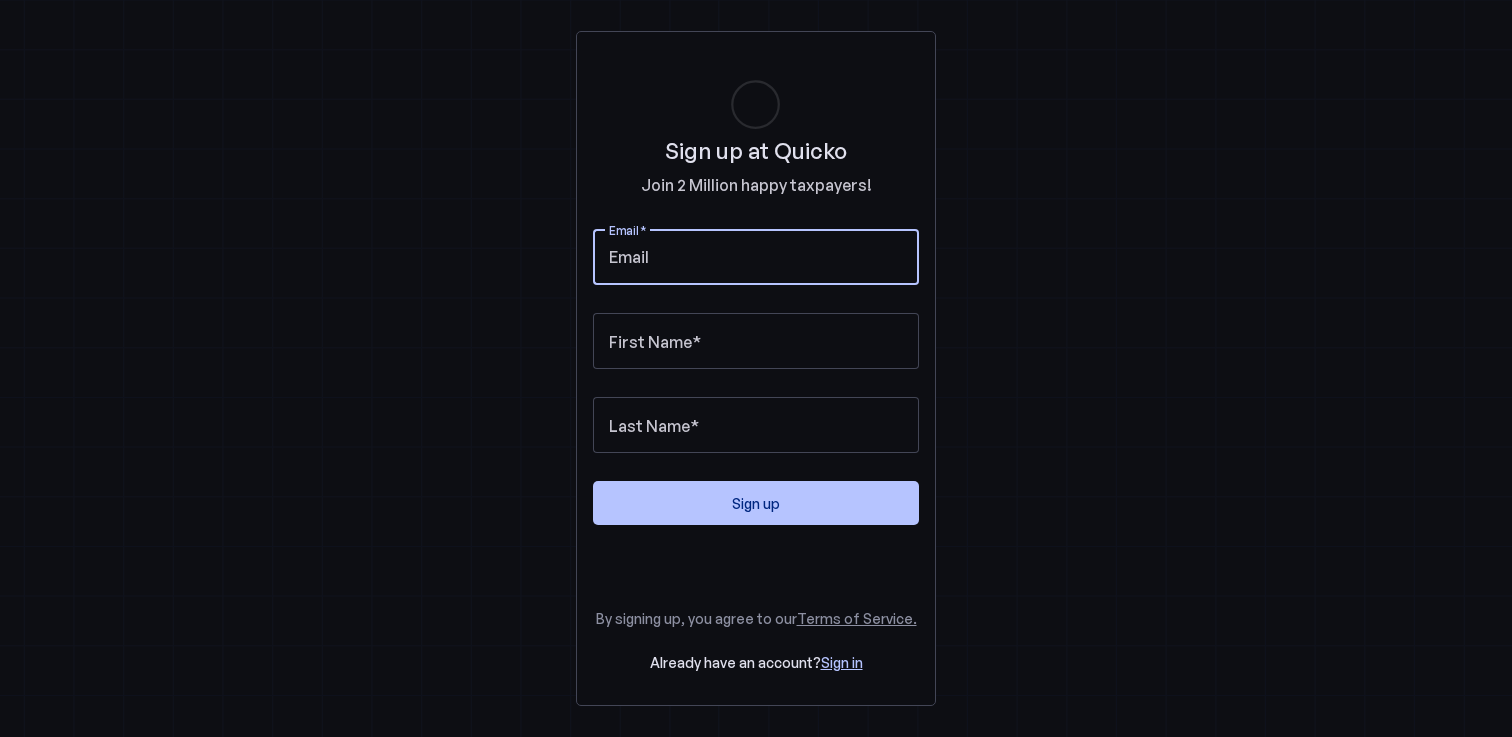 click on "Email" at bounding box center (756, 257) 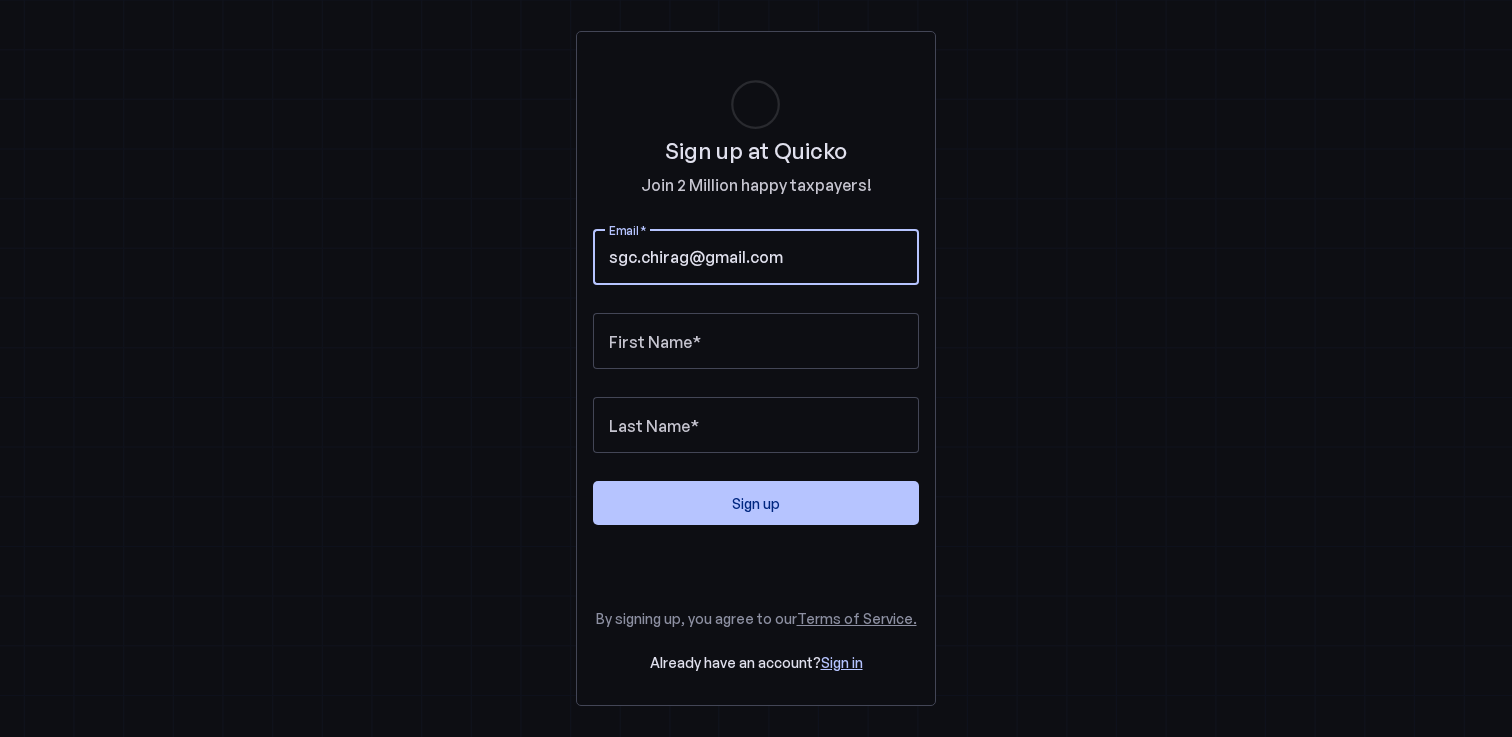 type on "[USERNAME]@[EXAMPLE].com" 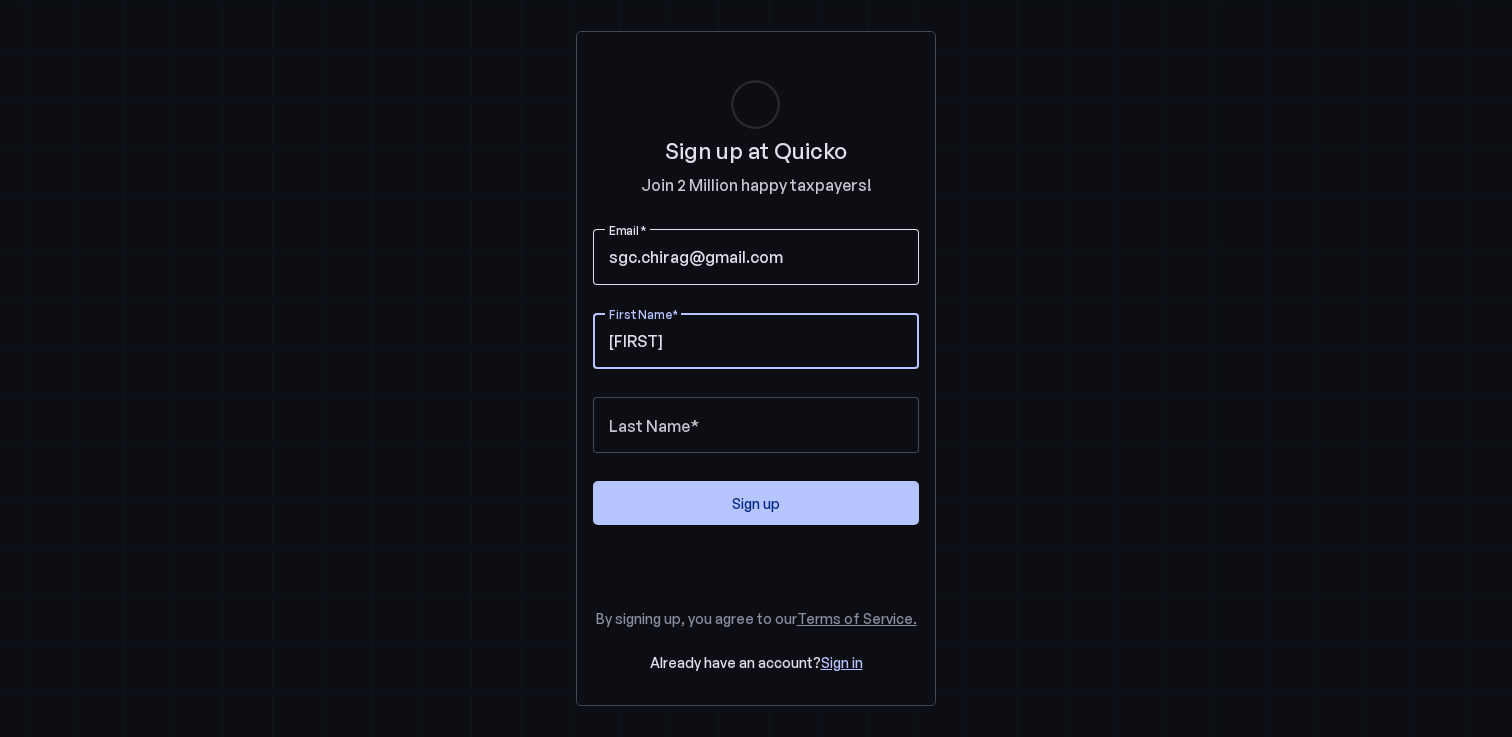 type on "Chirag" 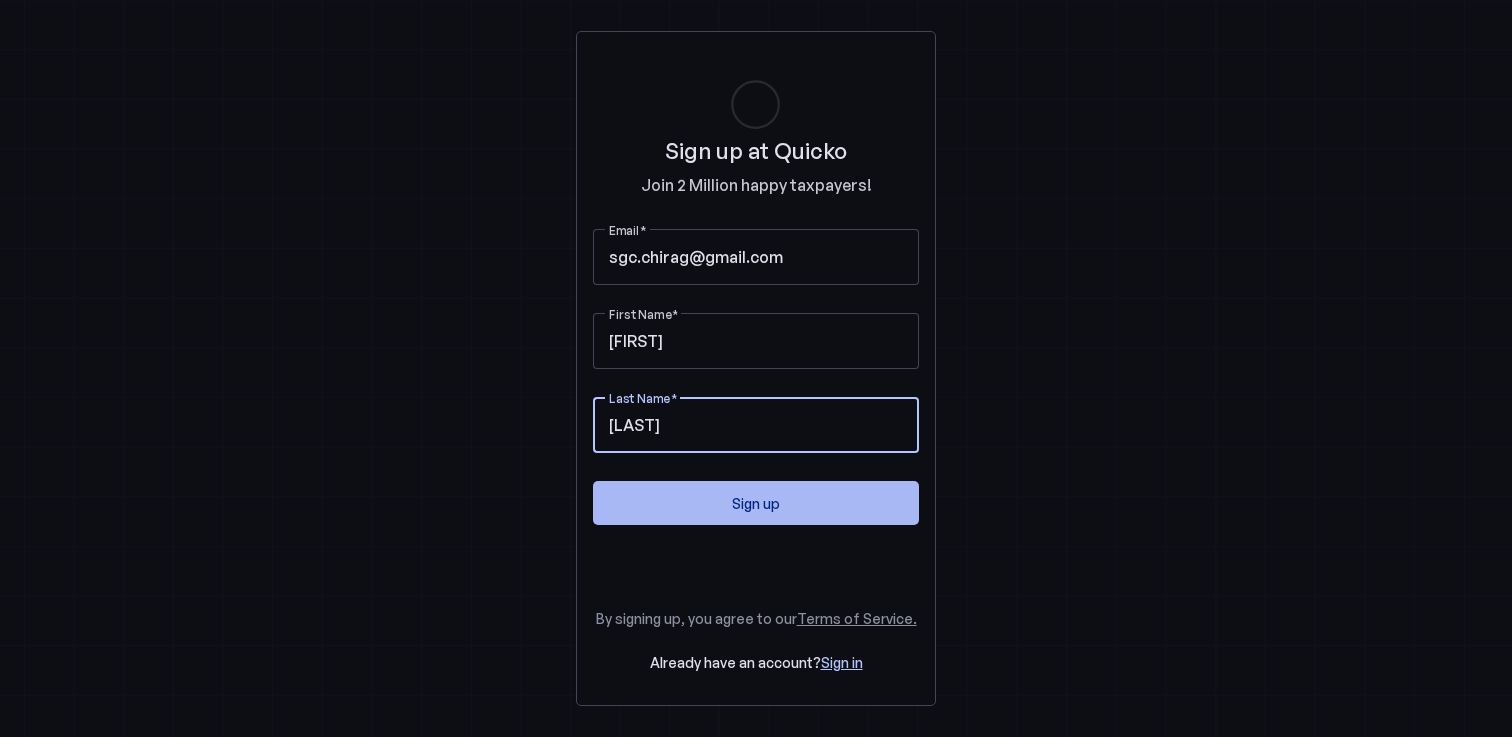 type on "Mehta" 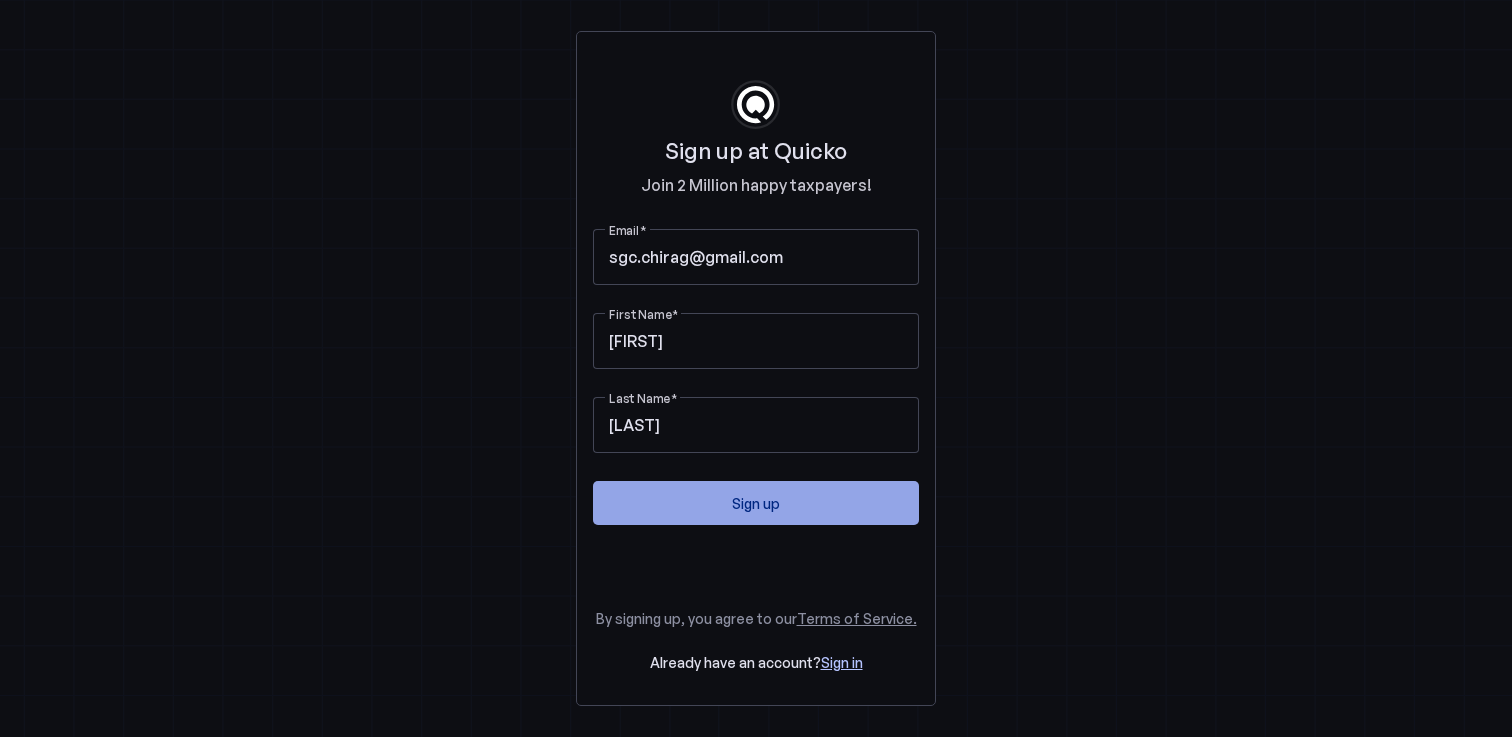 click at bounding box center (756, 503) 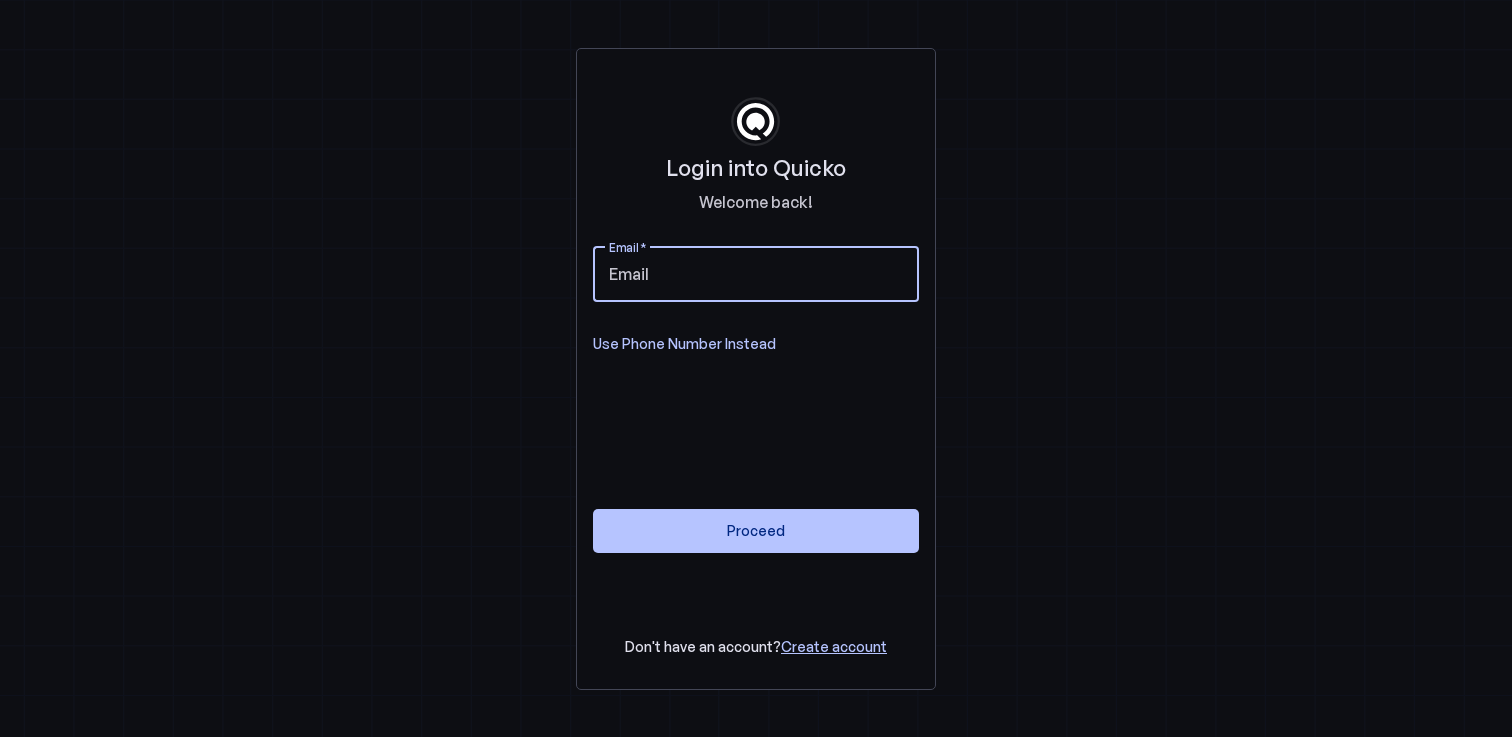 click on "Email" at bounding box center (756, 274) 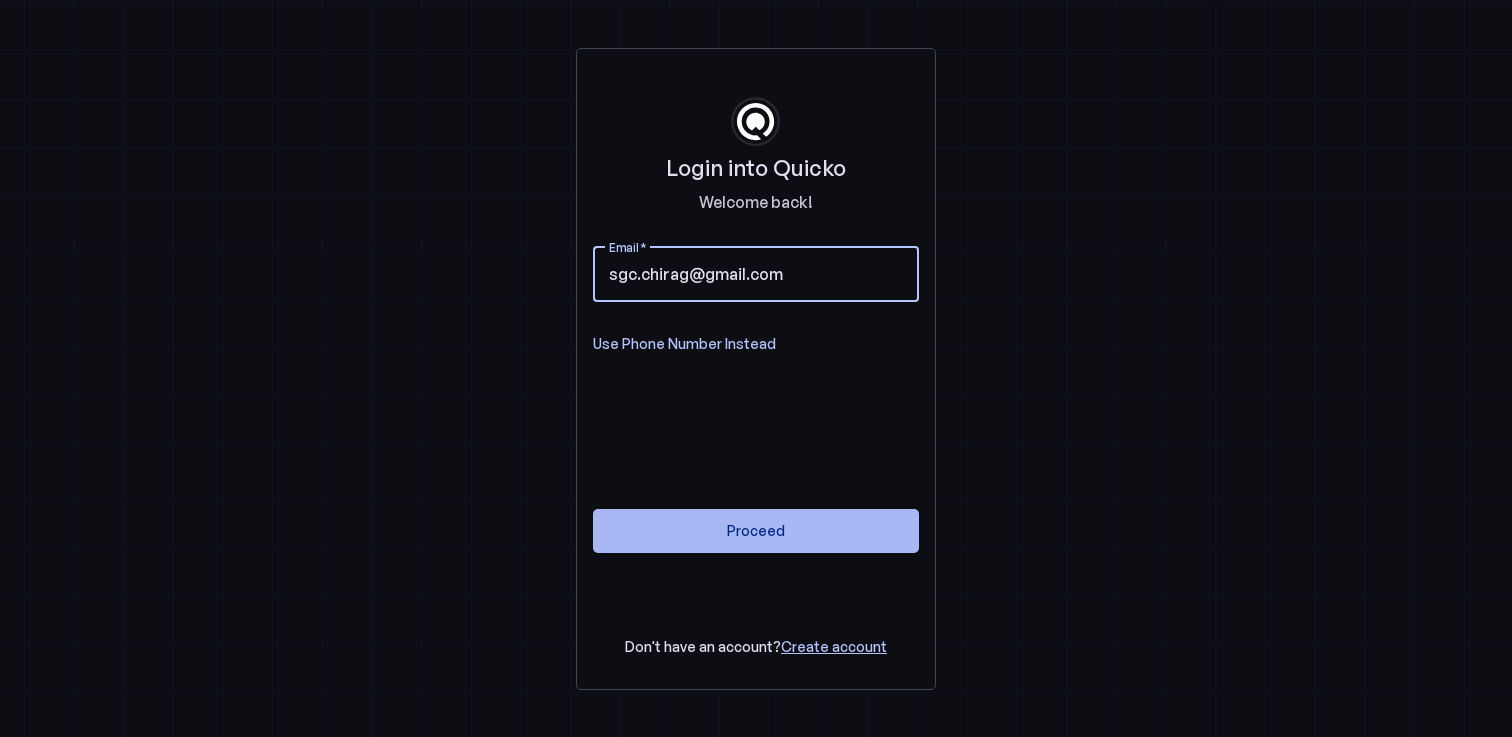 type on "[USERNAME]@[EXAMPLE].com" 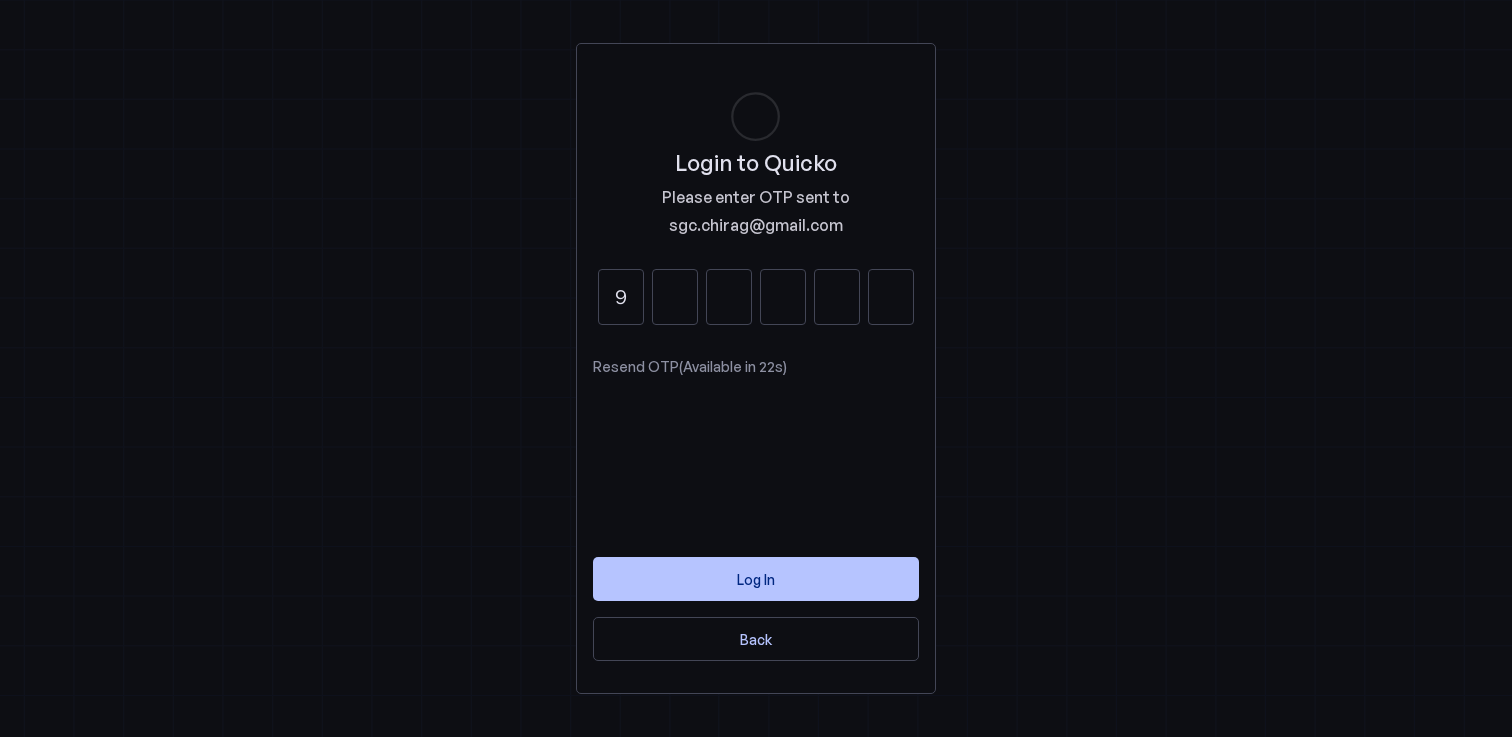 type on "9" 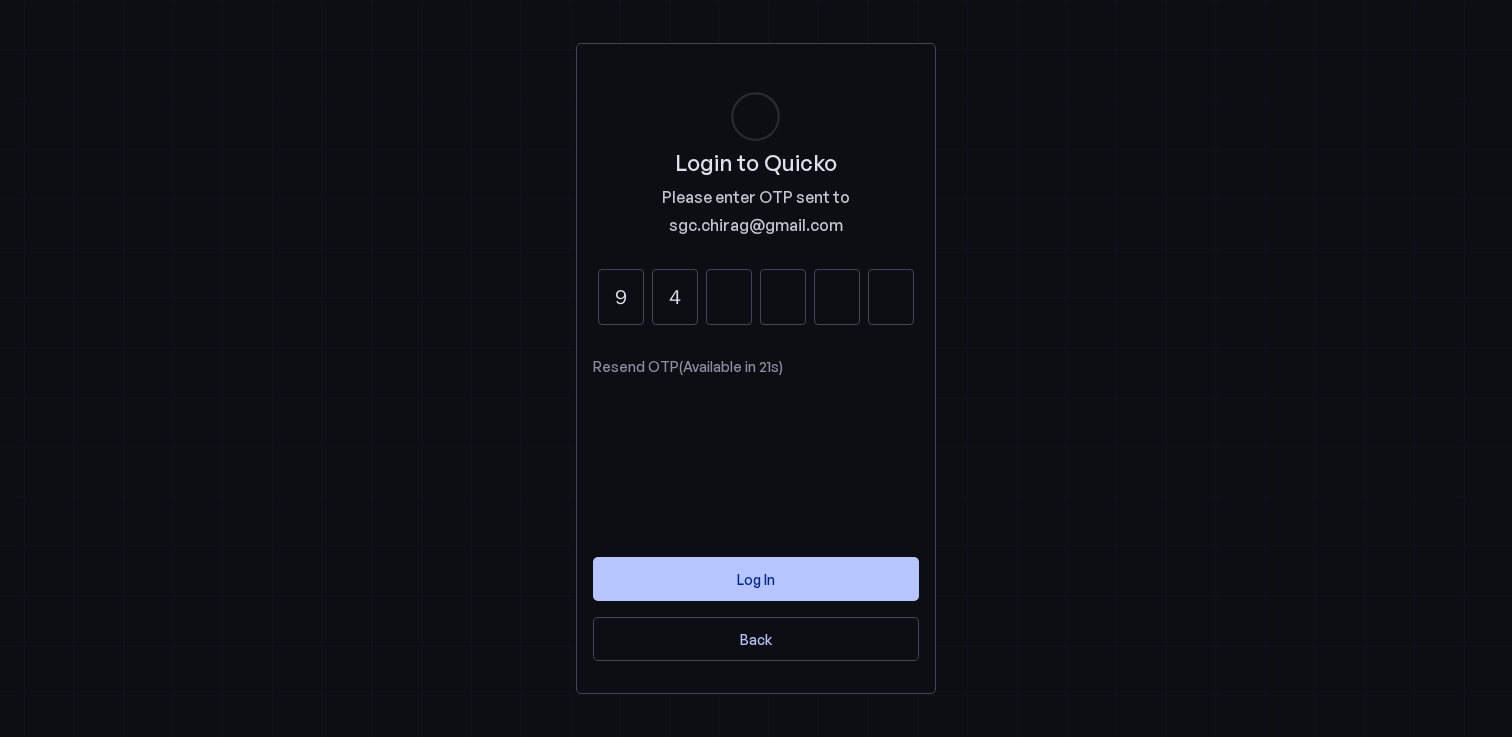 type on "4" 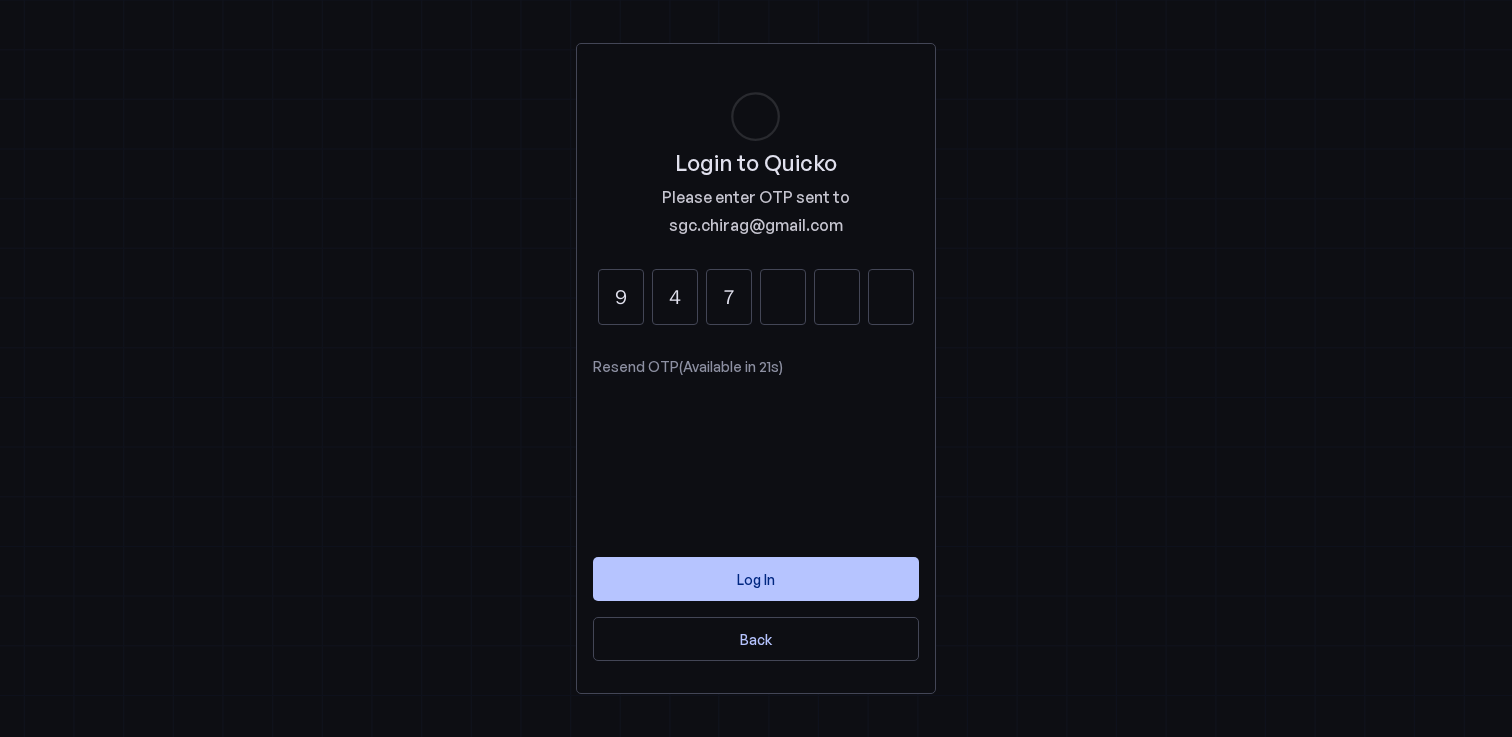 type on "7" 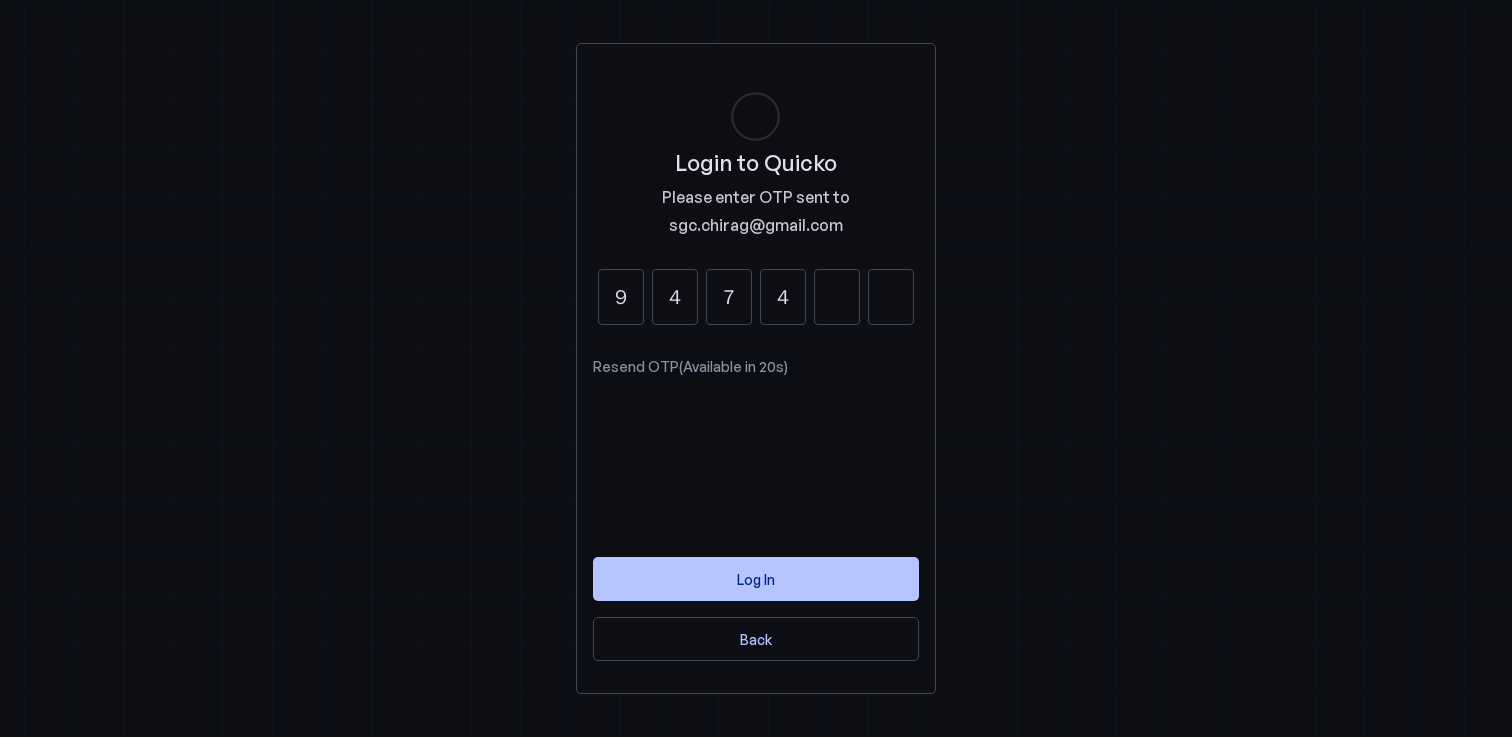 type on "4" 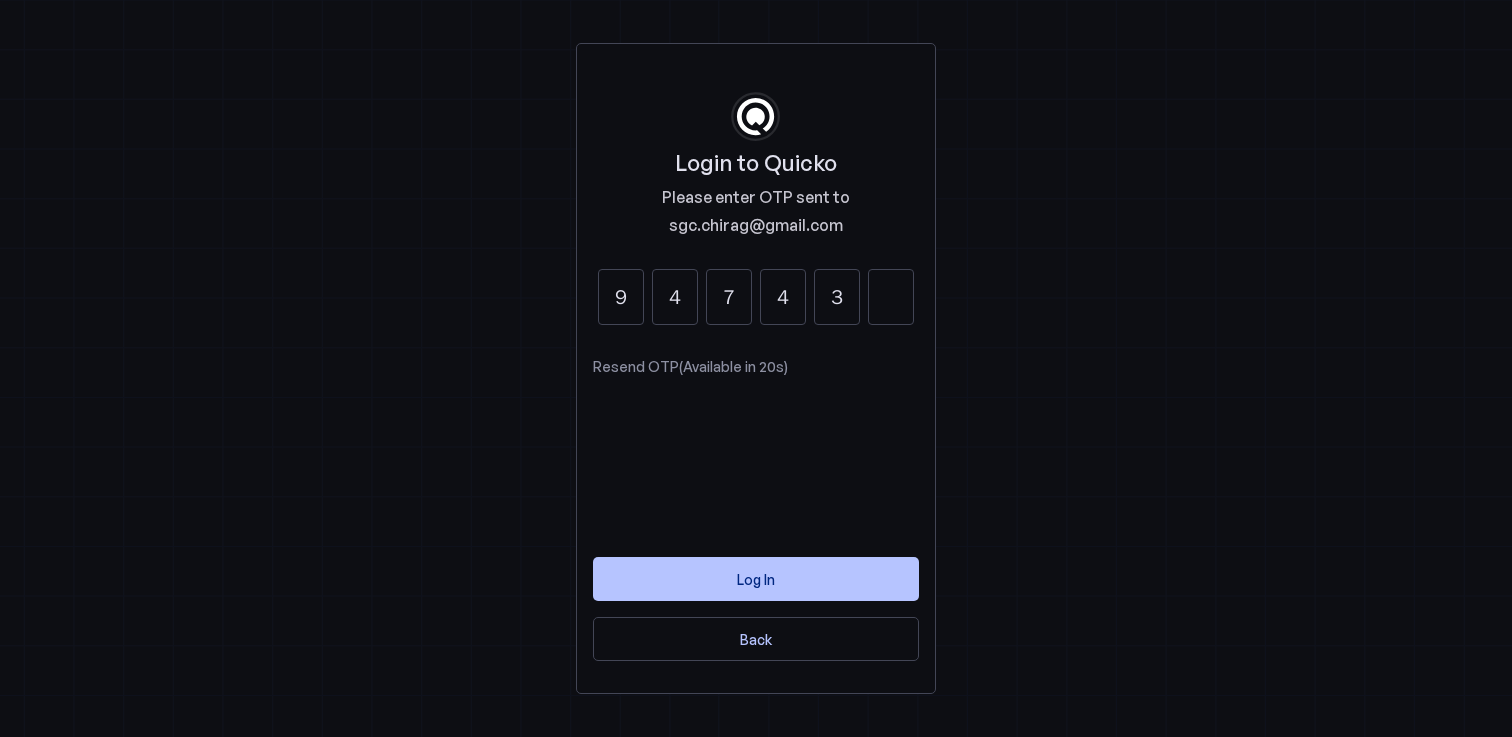 type on "3" 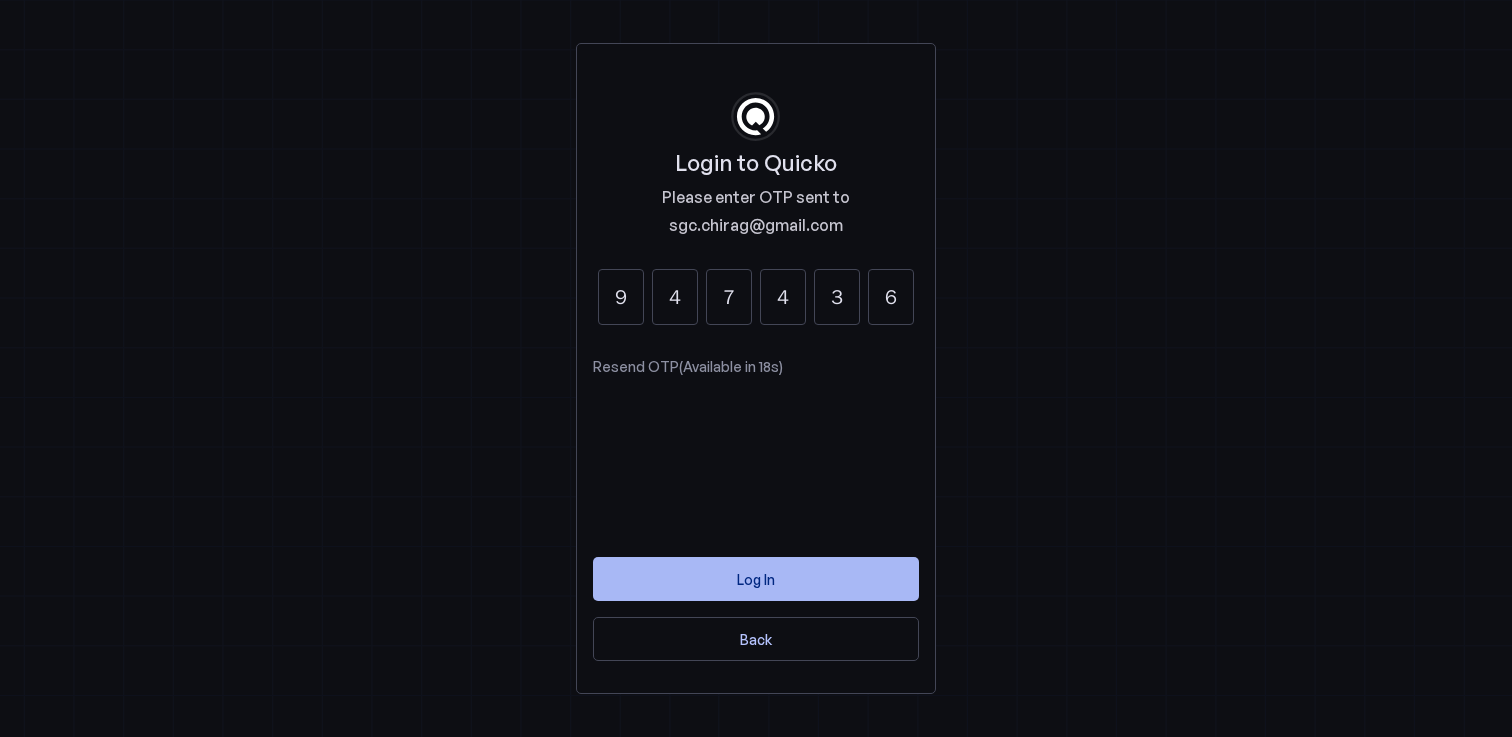 type on "6" 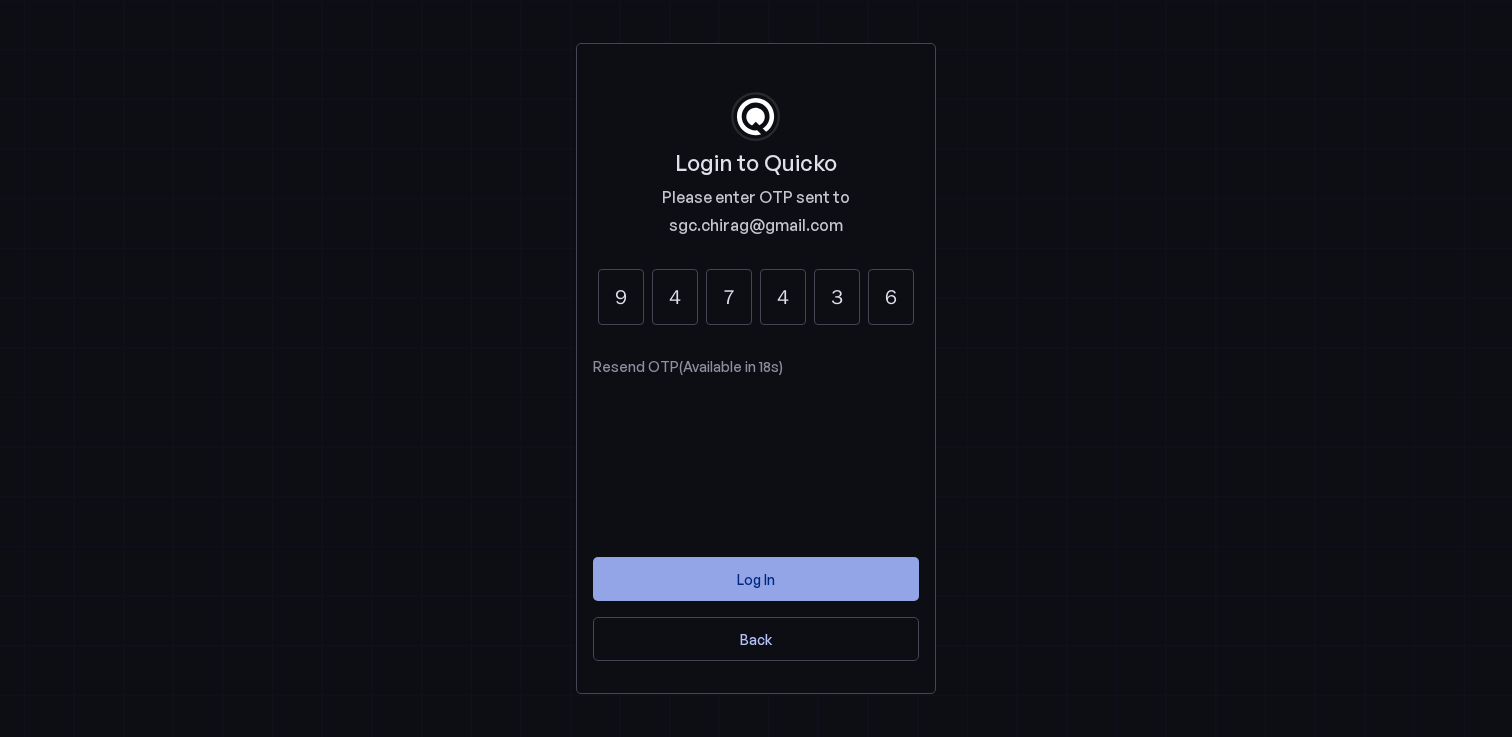 click at bounding box center [756, 579] 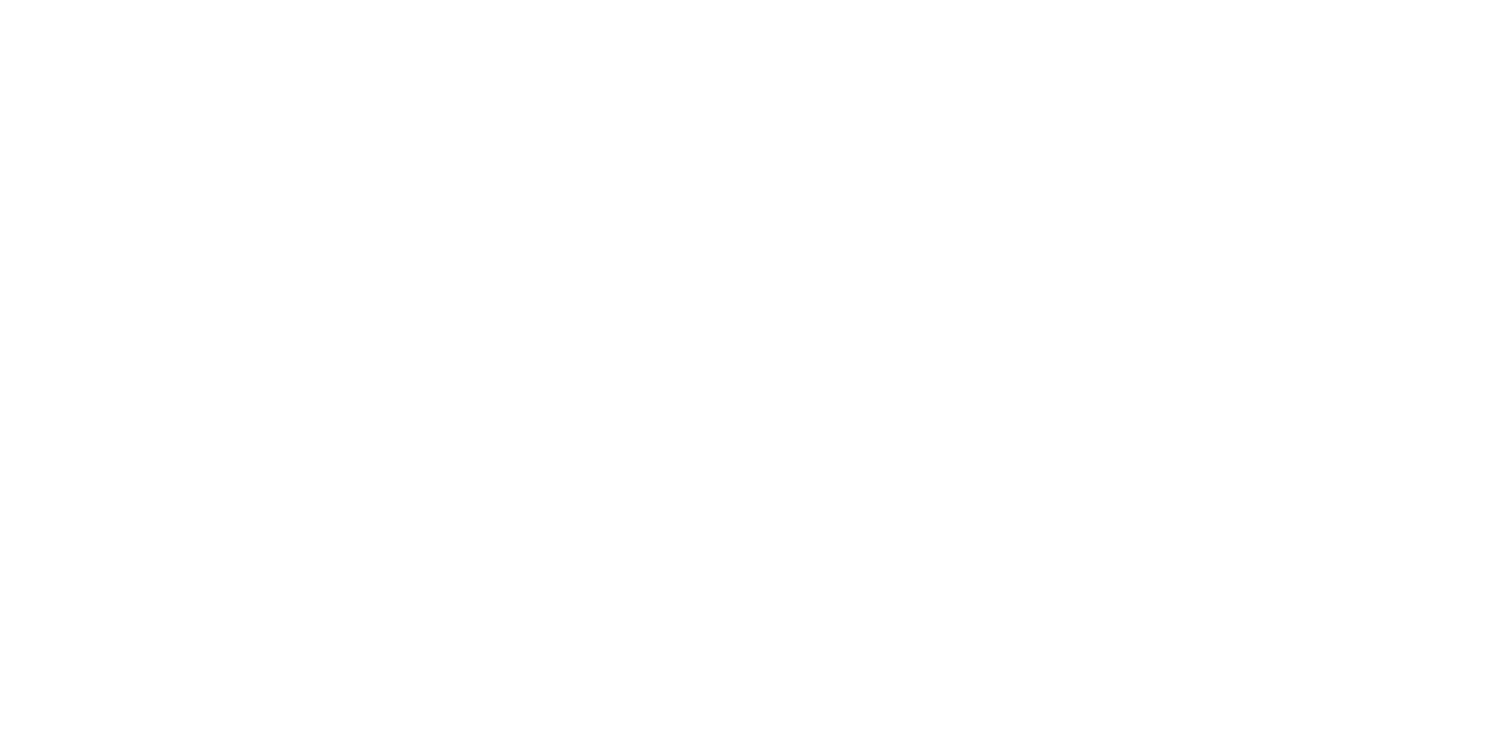 scroll, scrollTop: 0, scrollLeft: 0, axis: both 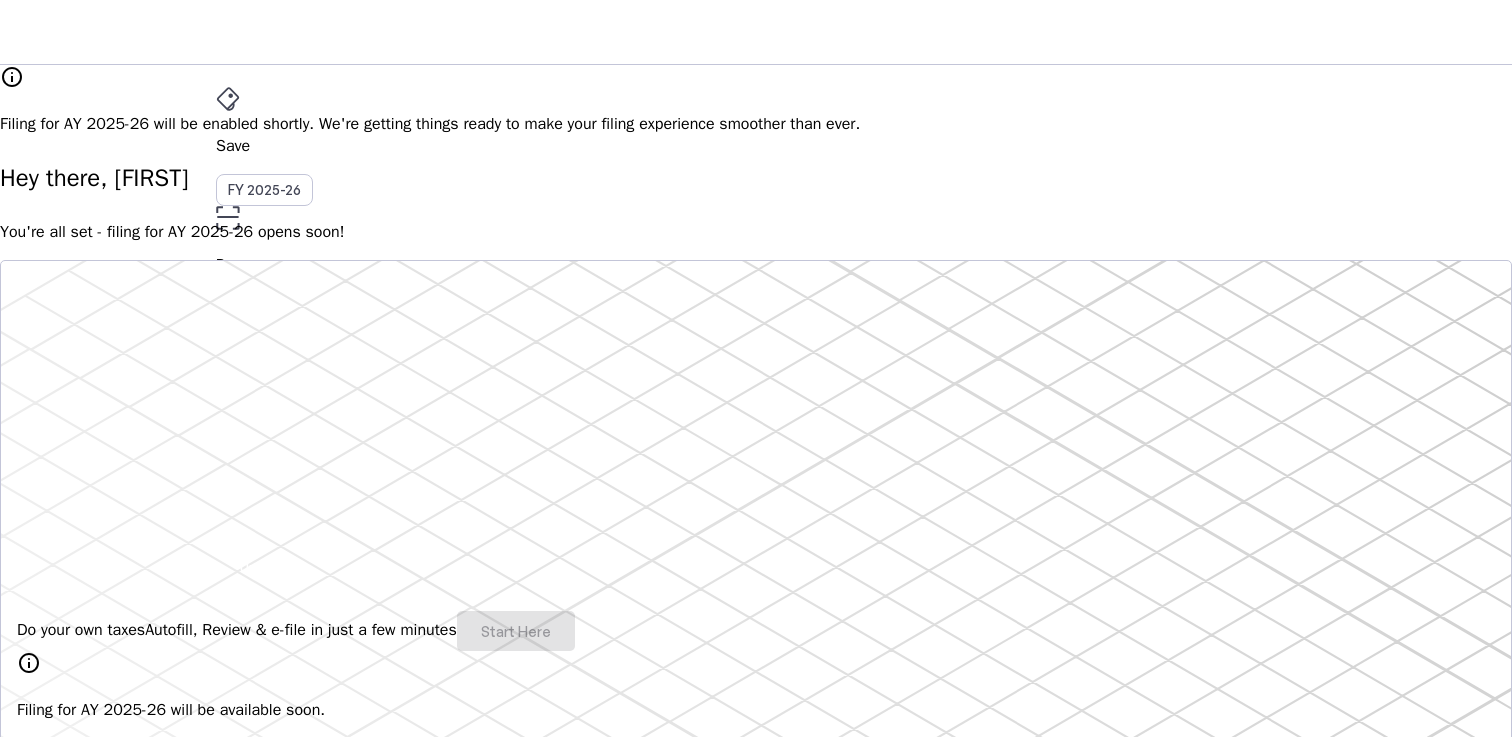 click on "CM" at bounding box center (232, 531) 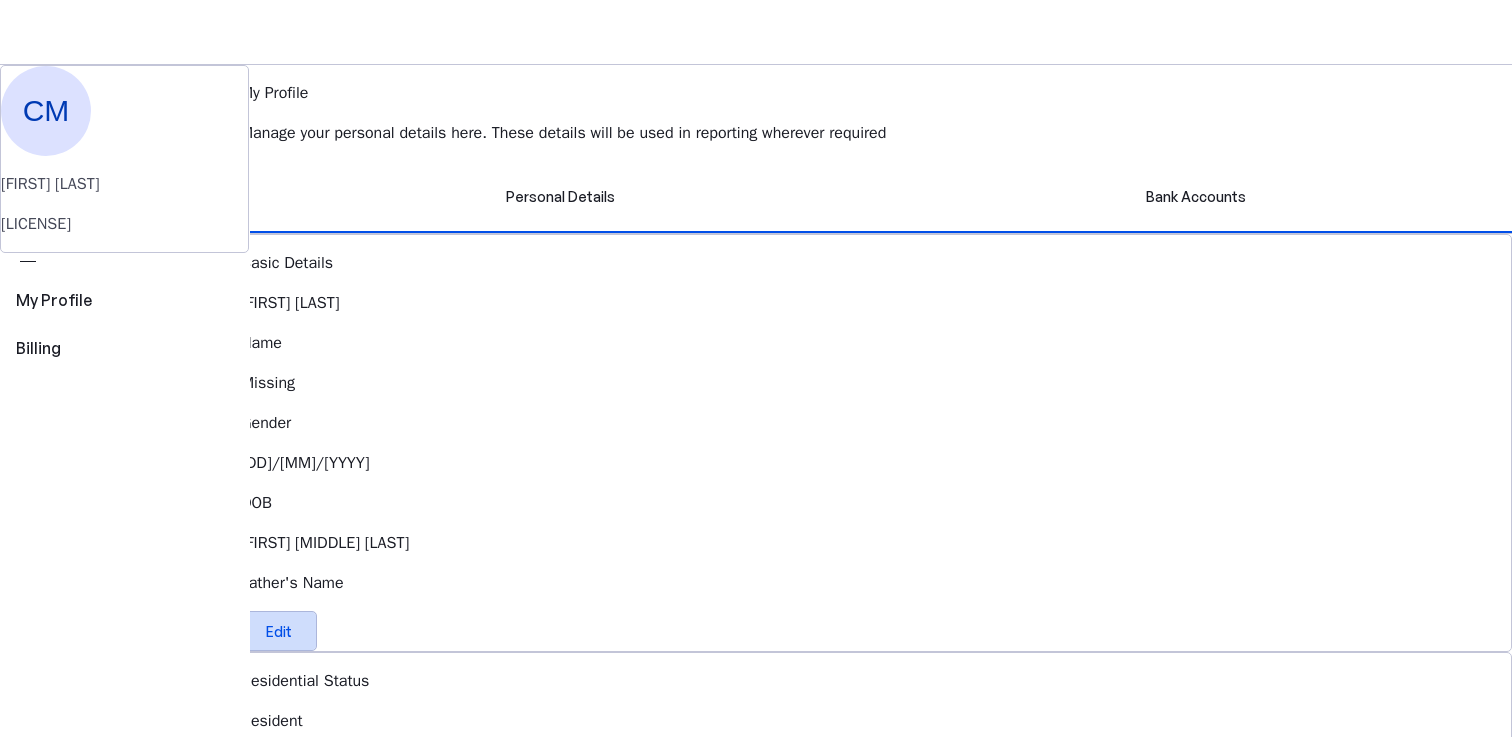 click on "Edit" at bounding box center (279, 631) 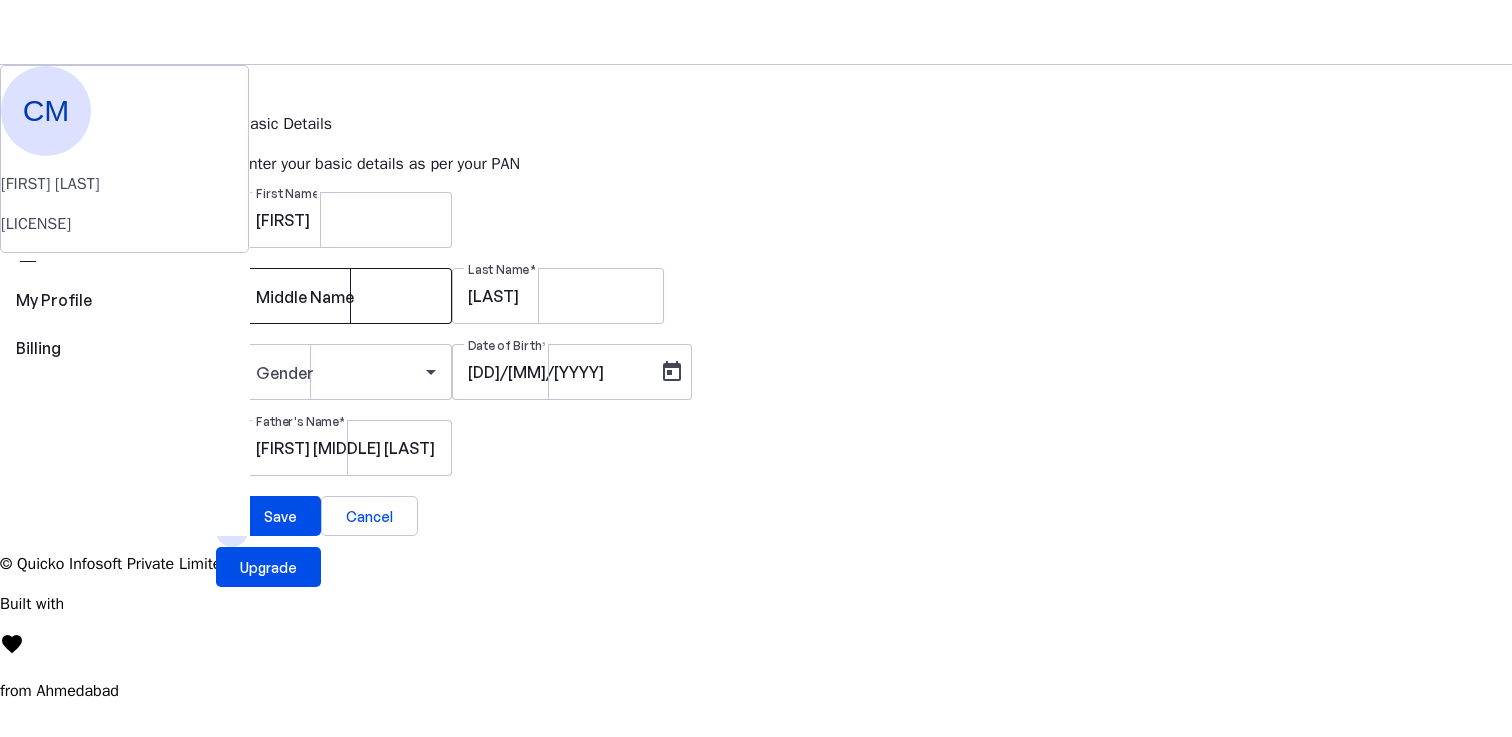 click on "Middle Name" at bounding box center (346, 296) 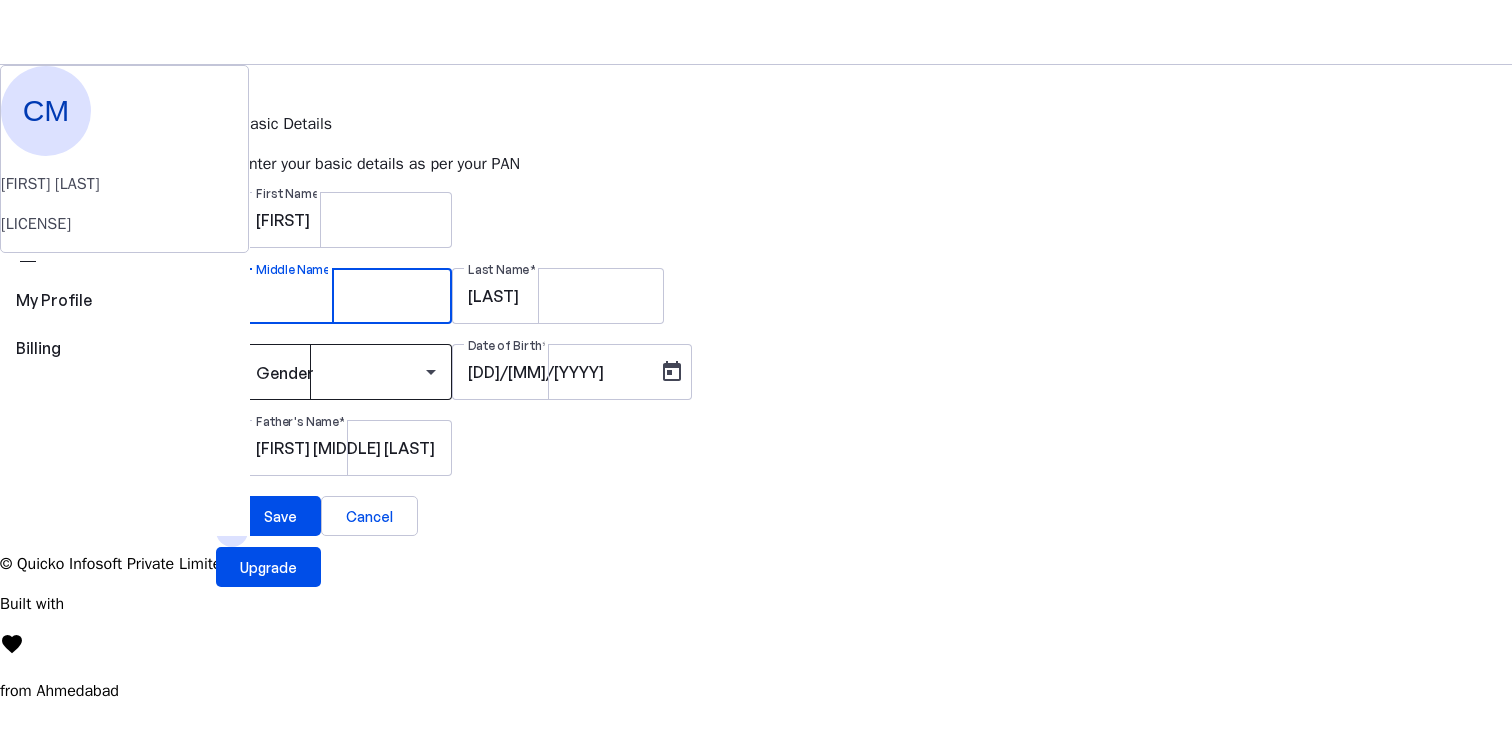click at bounding box center [341, 372] 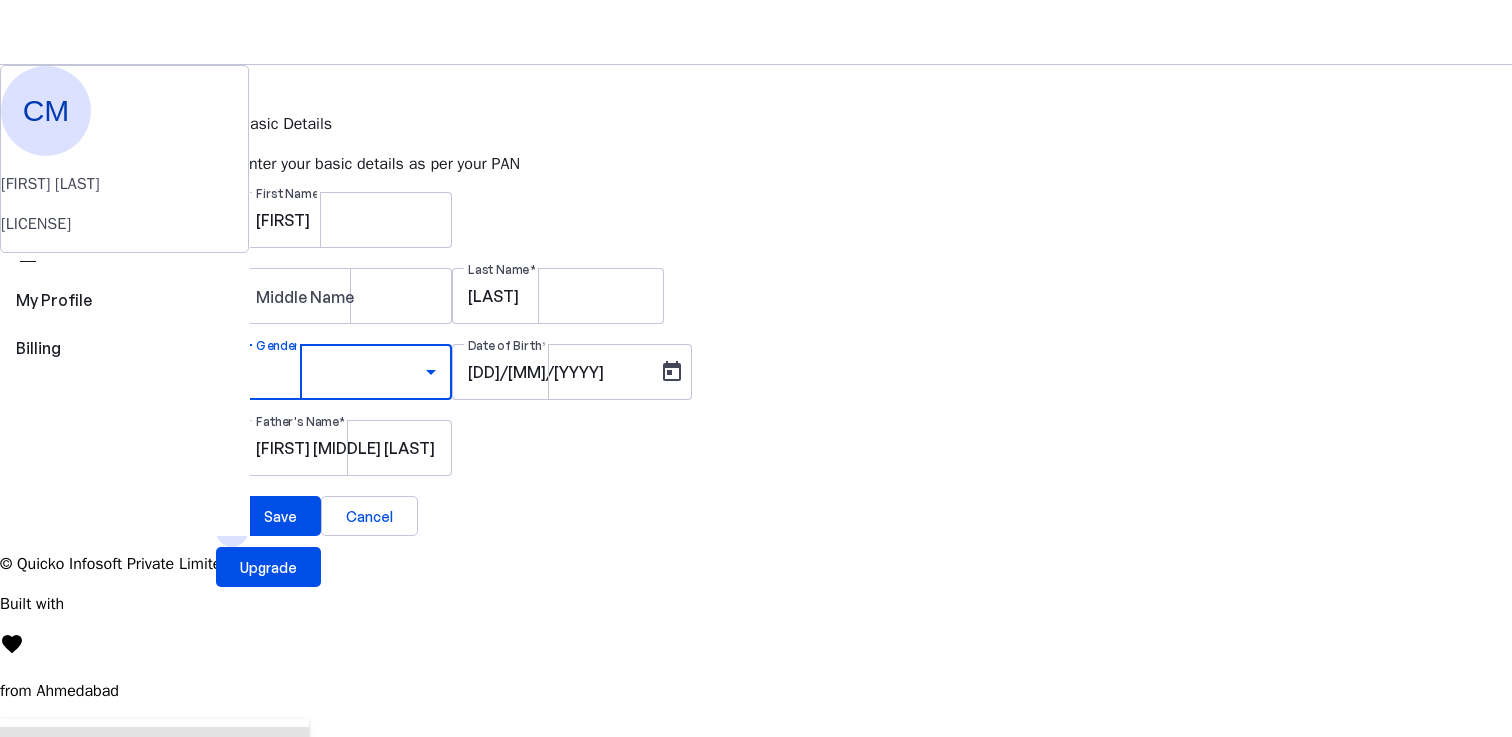 click on "Male" at bounding box center [154, 751] 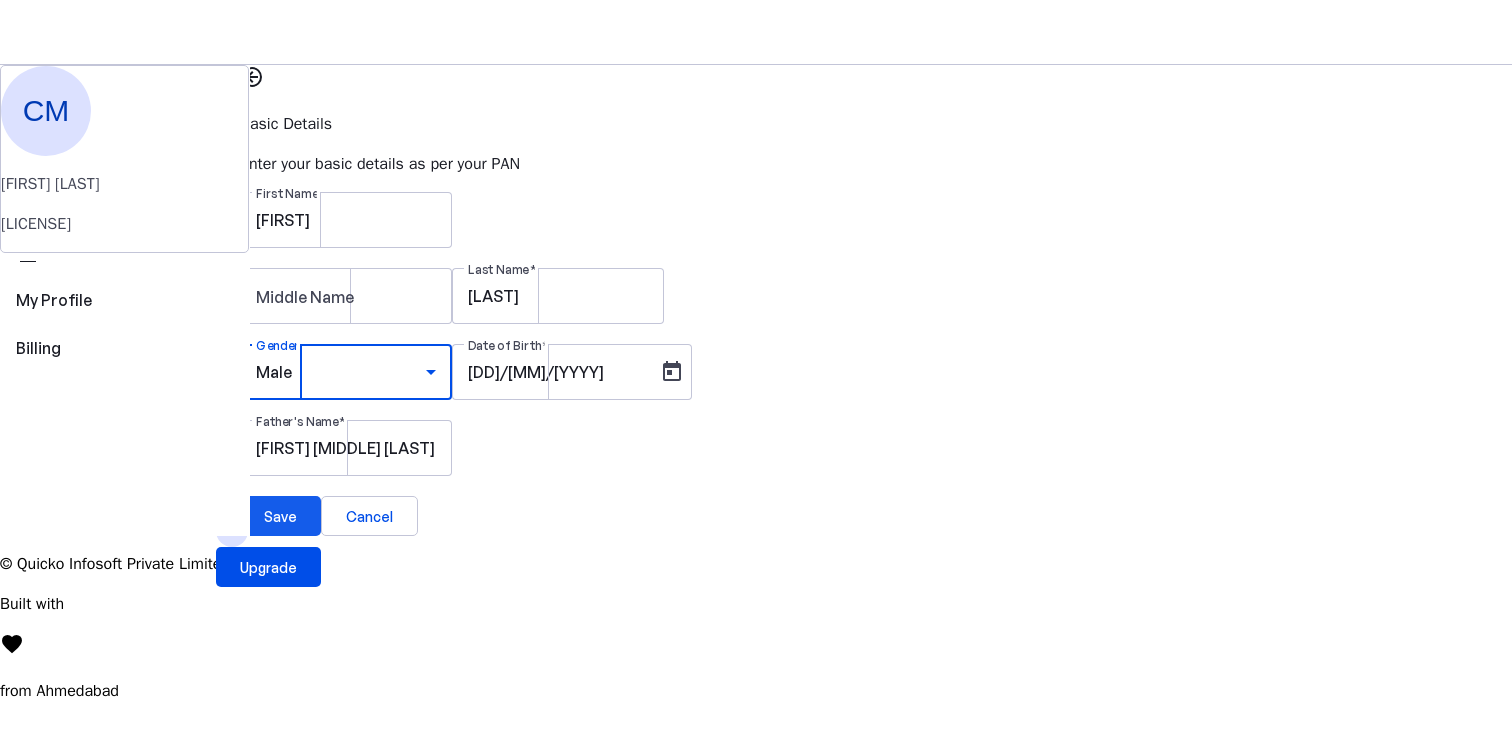 click at bounding box center (280, 516) 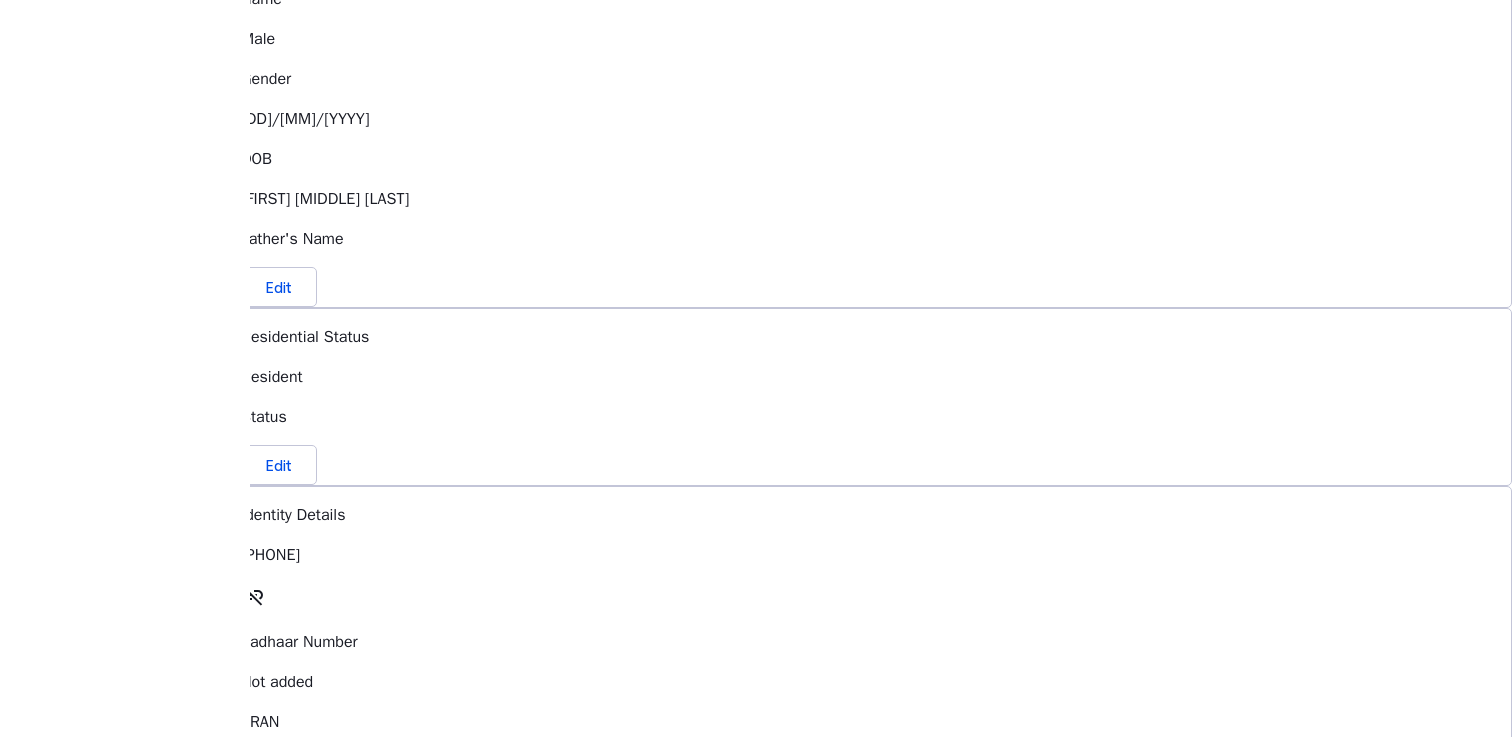 scroll, scrollTop: 577, scrollLeft: 0, axis: vertical 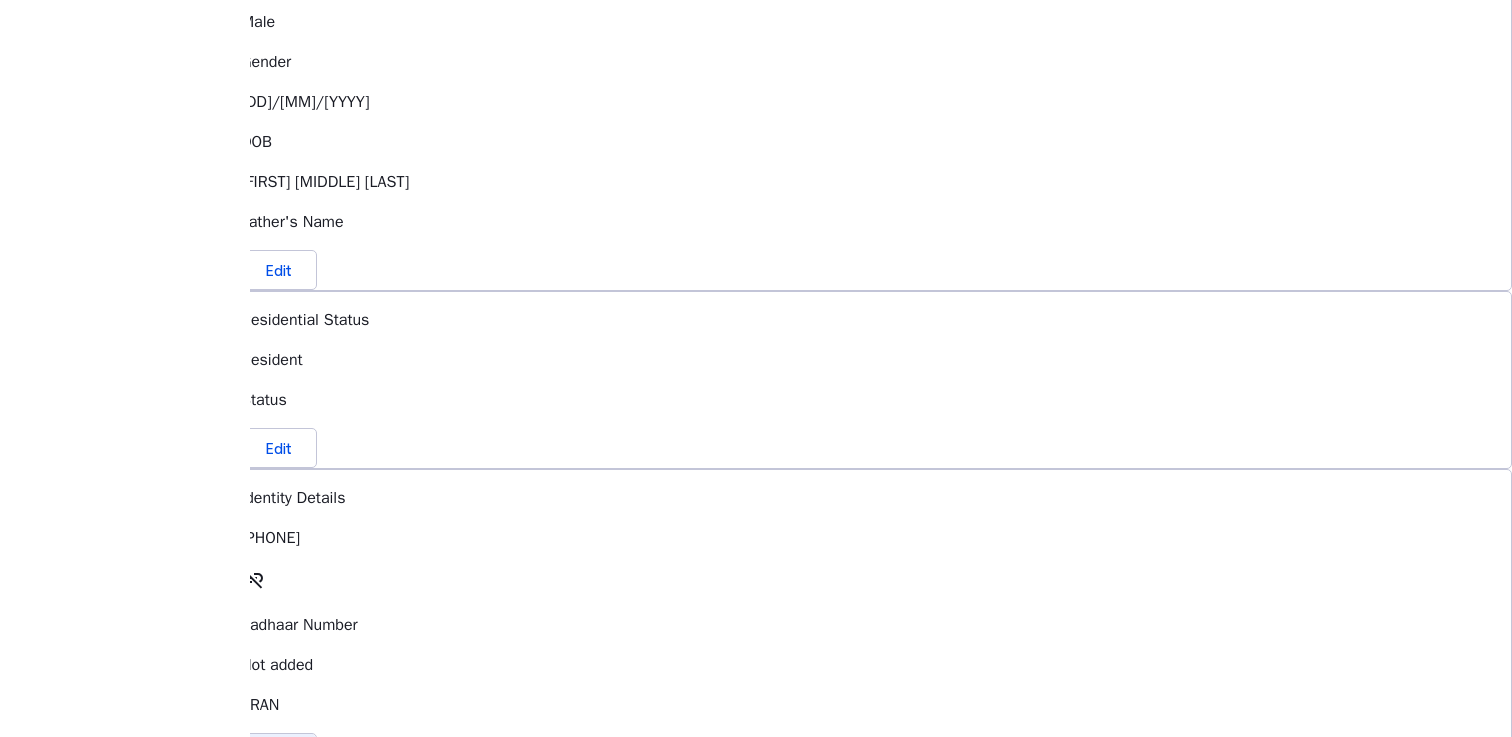 click on "Edit" at bounding box center [279, 753] 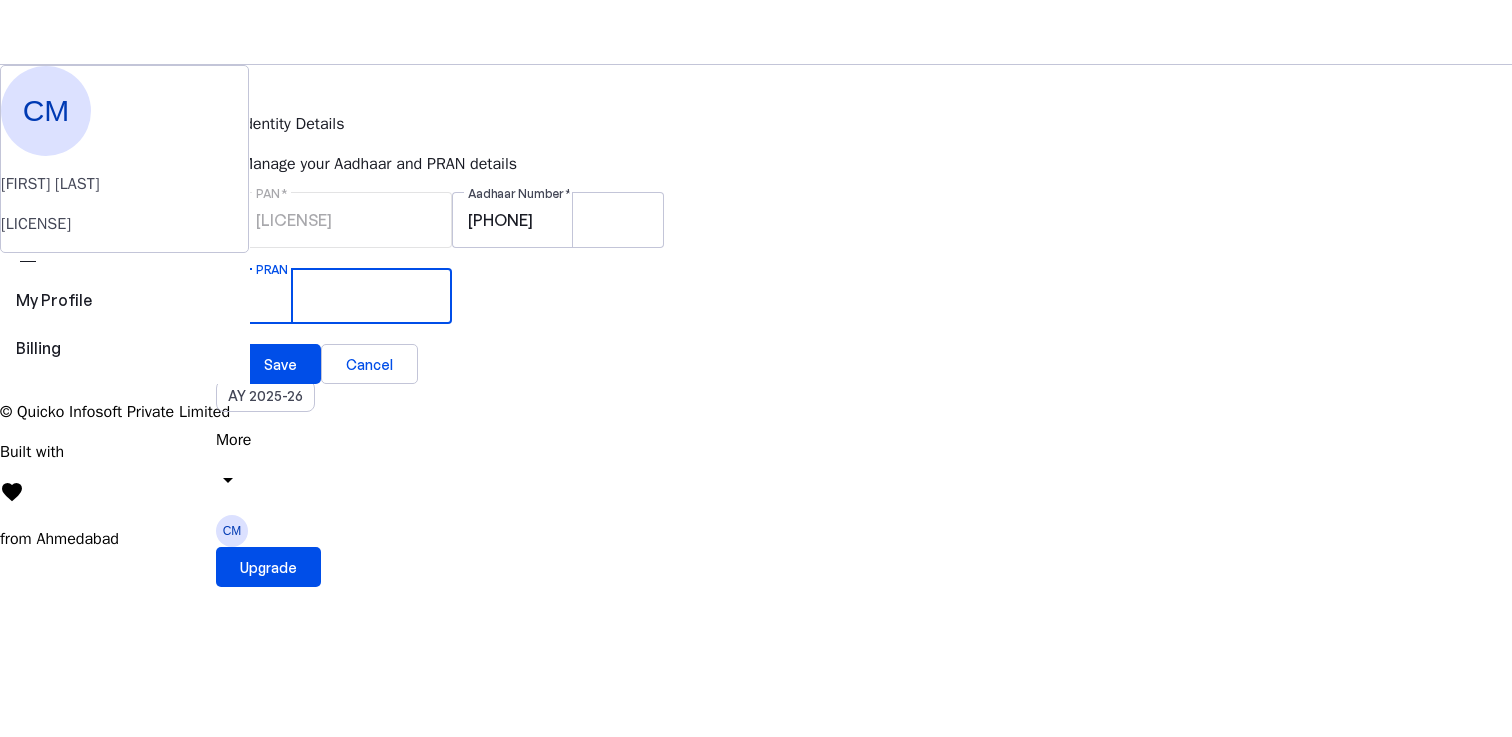 click on "PRAN" at bounding box center (346, 296) 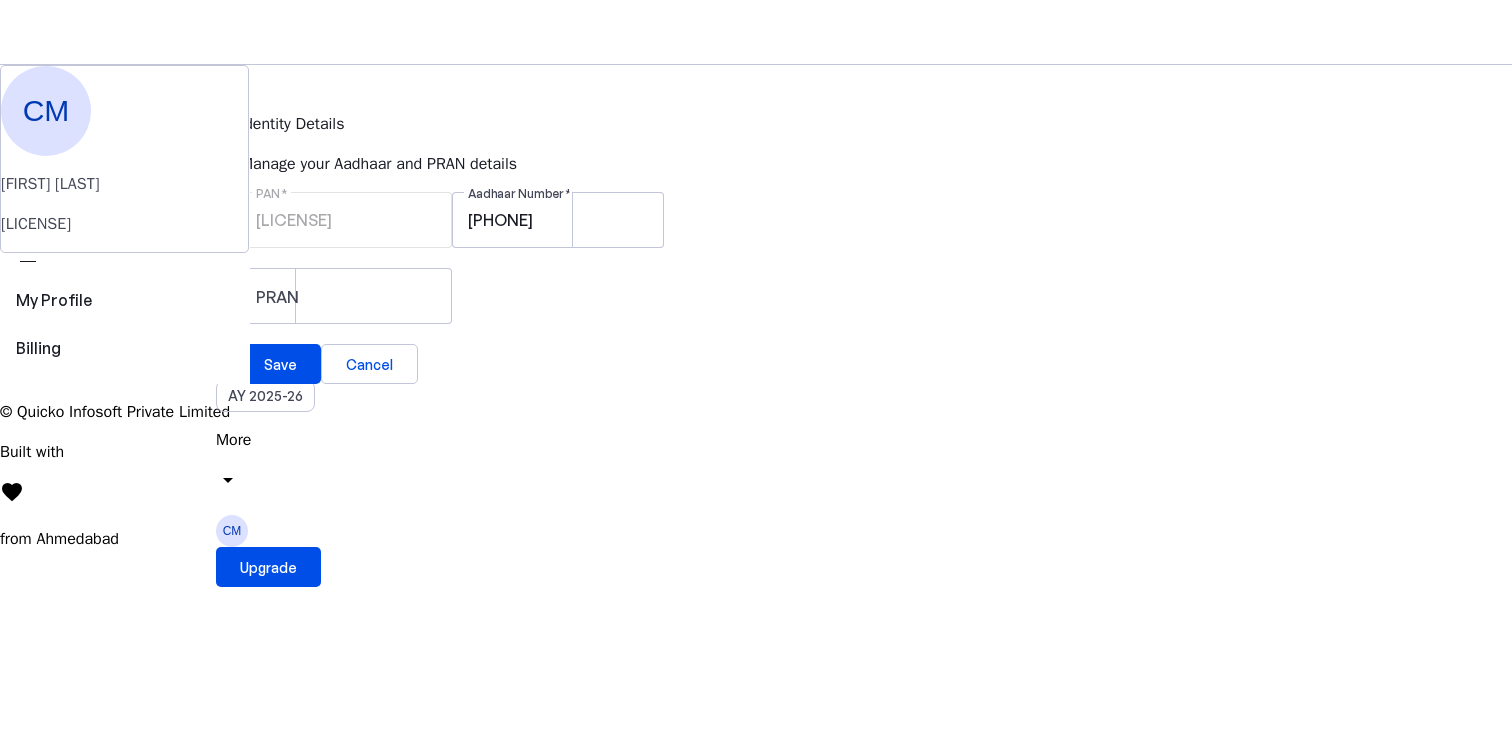 click on "PRAN" at bounding box center [876, 306] 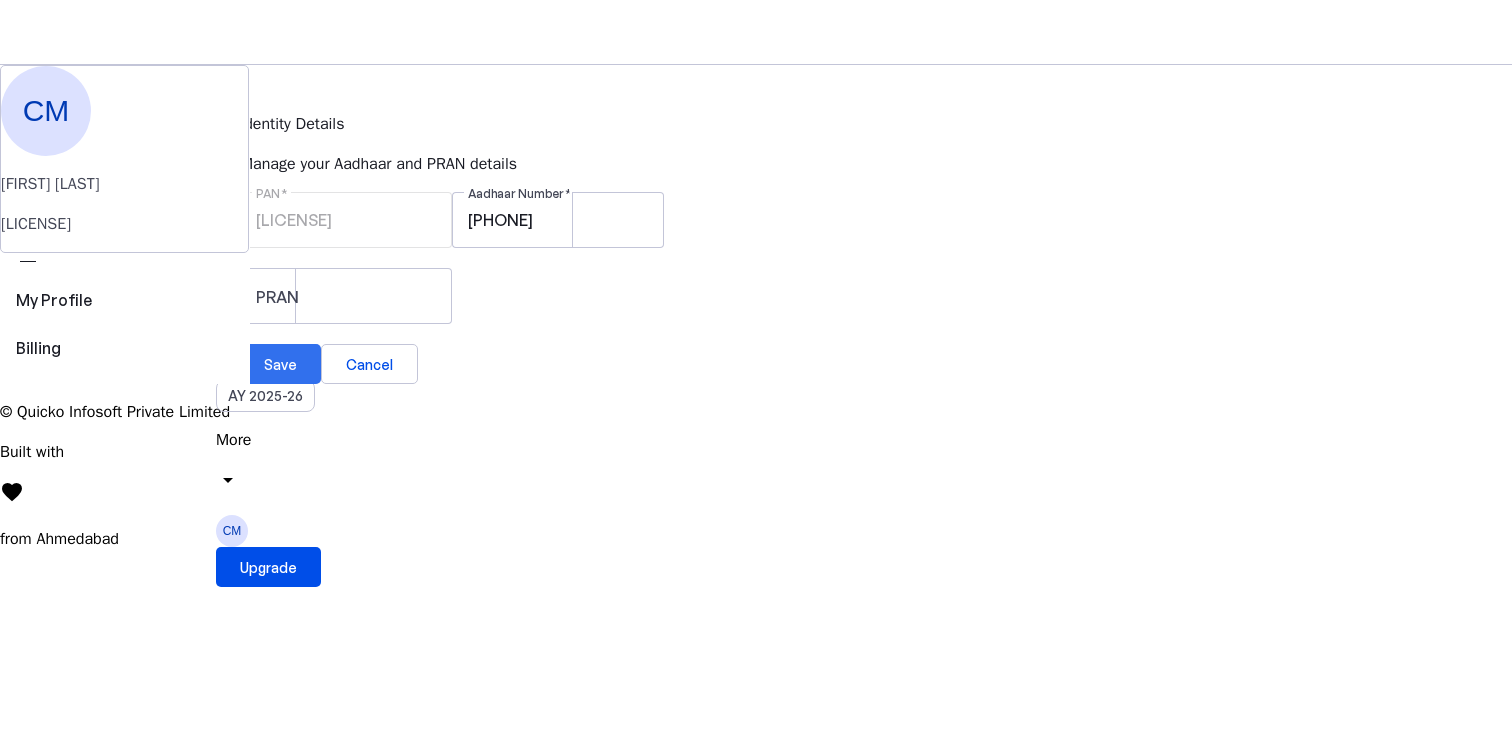 click at bounding box center (280, 364) 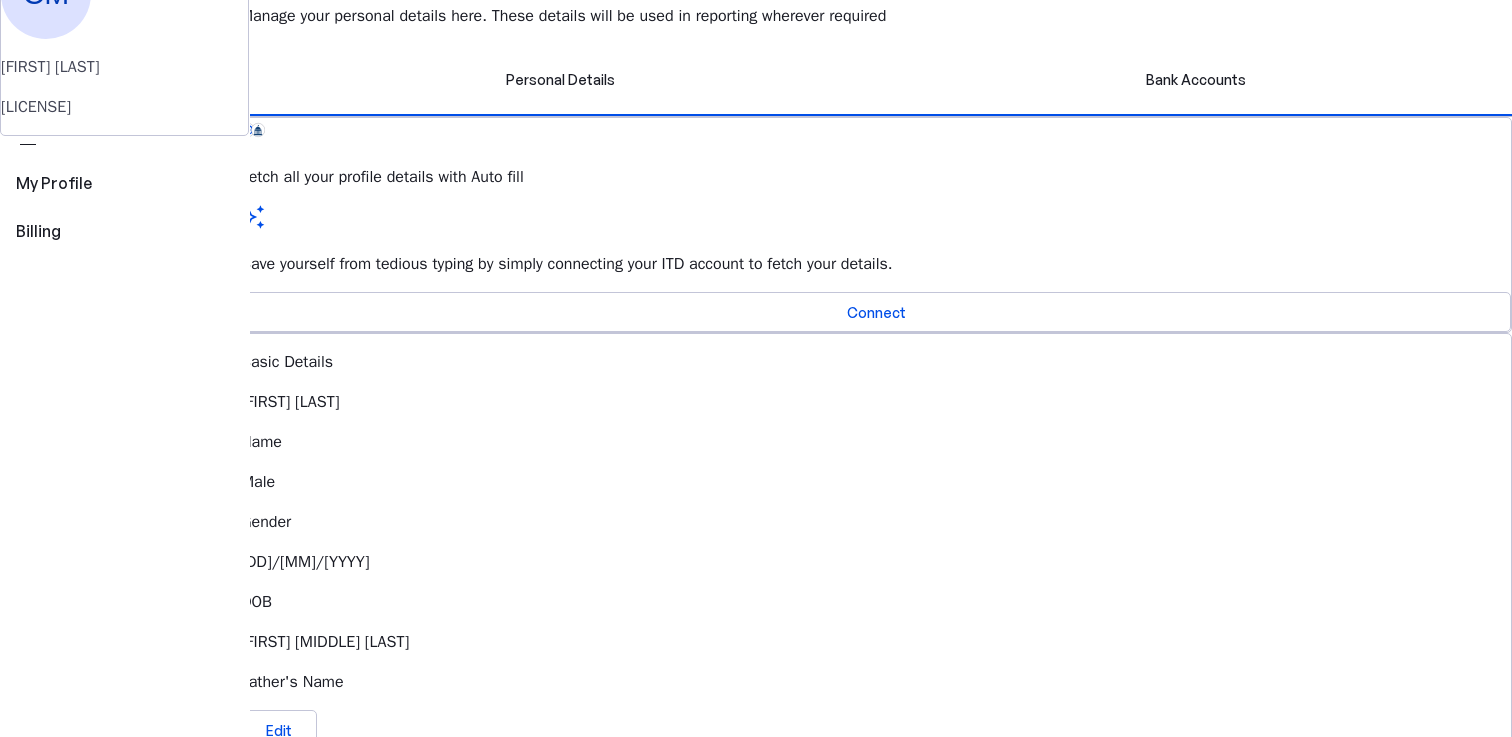 scroll, scrollTop: 102, scrollLeft: 0, axis: vertical 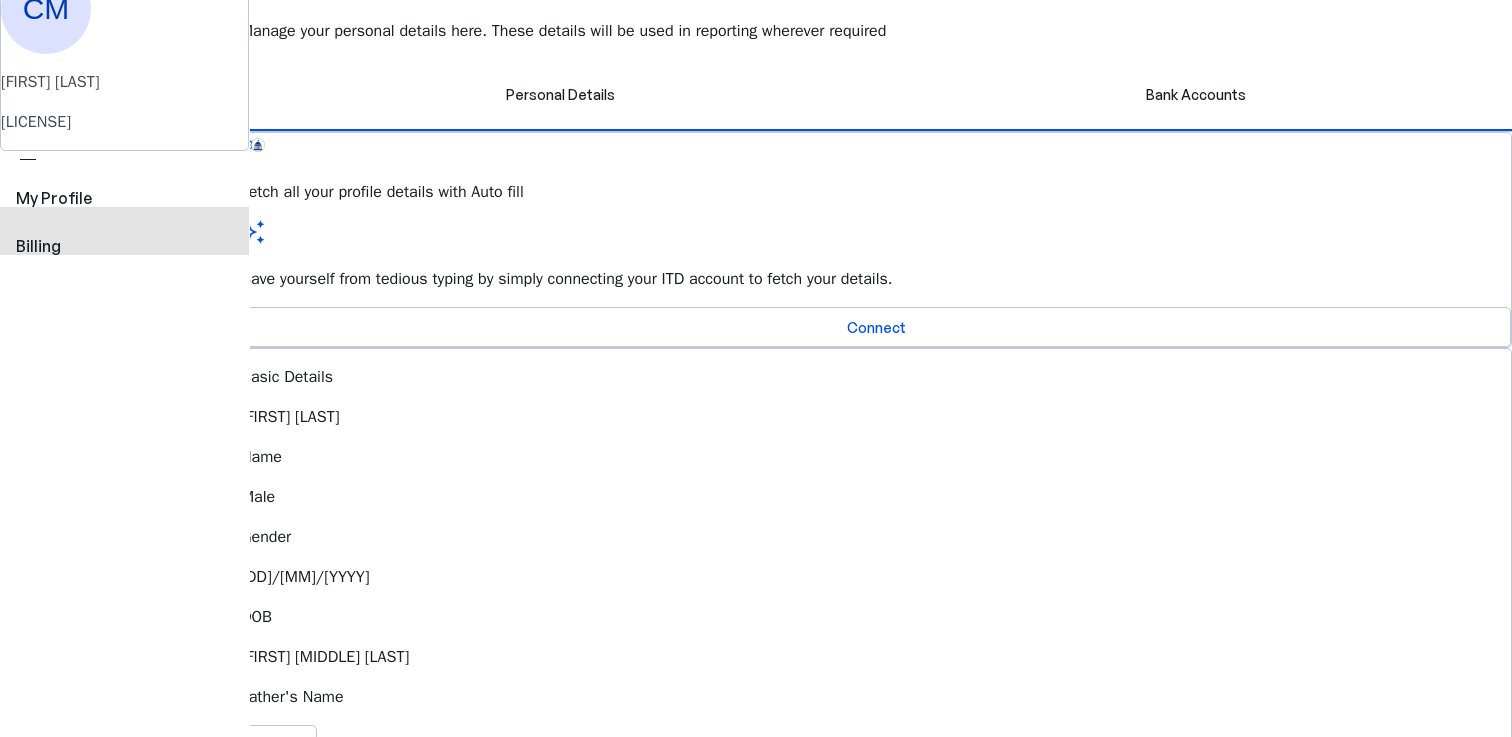click on "view_carousel Billing" at bounding box center (124, 223) 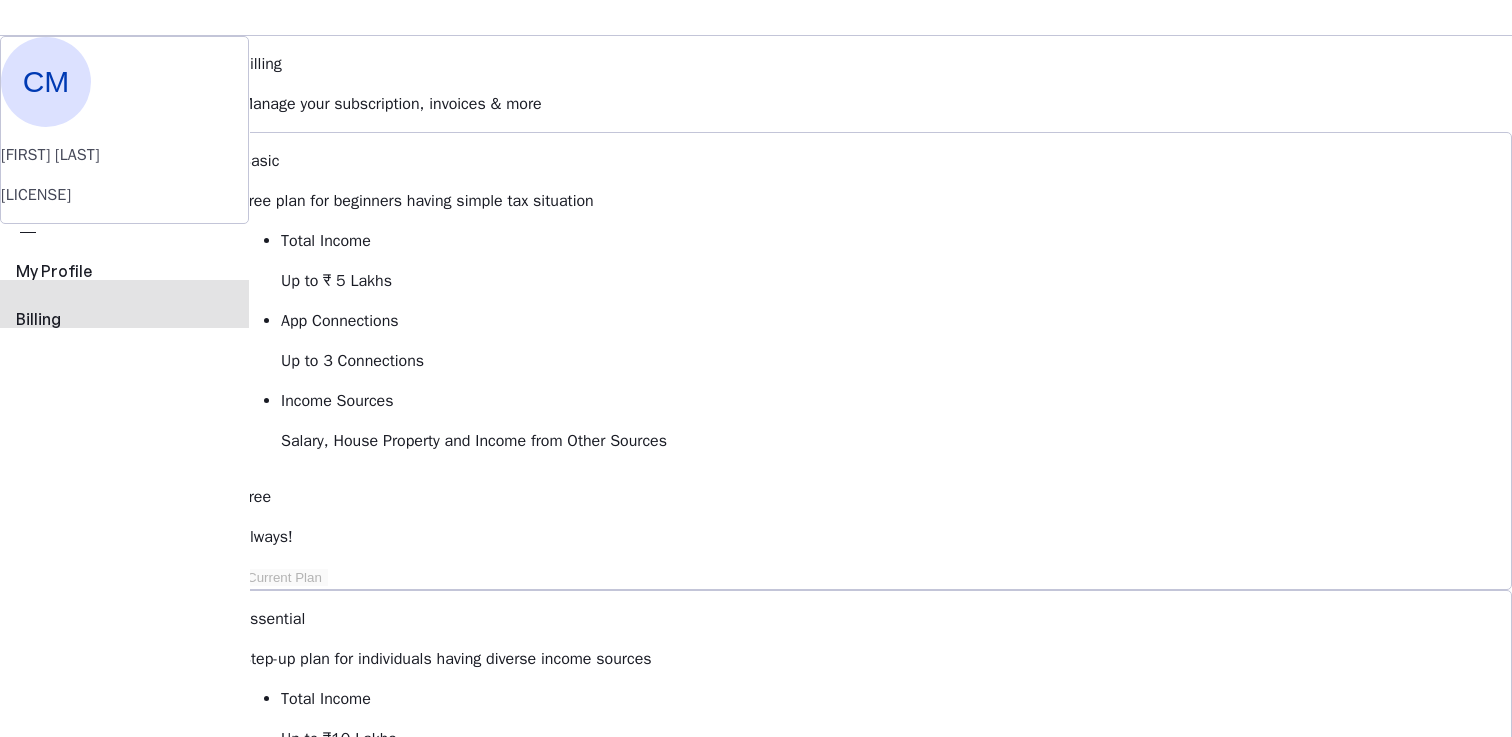 scroll, scrollTop: 0, scrollLeft: 0, axis: both 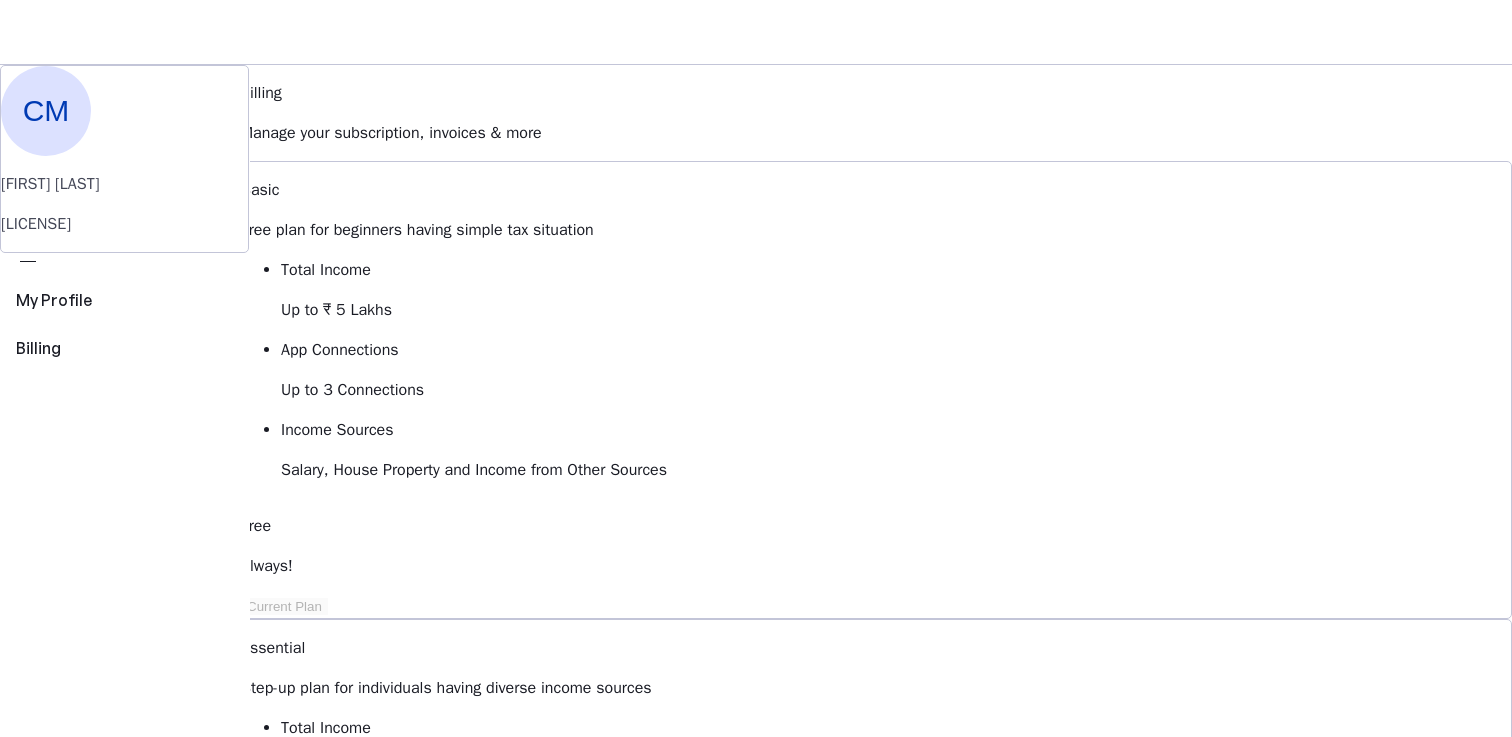 click on "AY 2025-26" at bounding box center (265, 396) 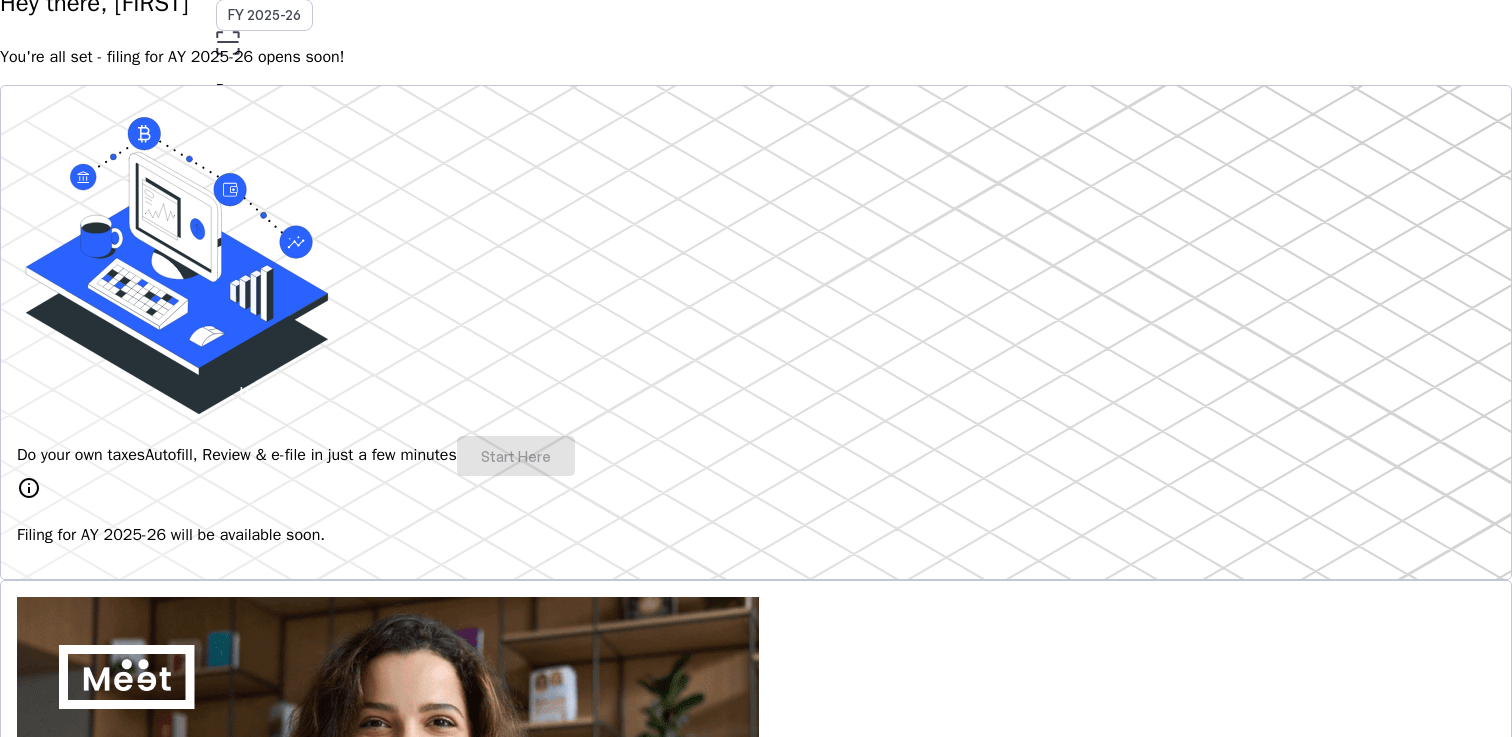 scroll, scrollTop: 189, scrollLeft: 0, axis: vertical 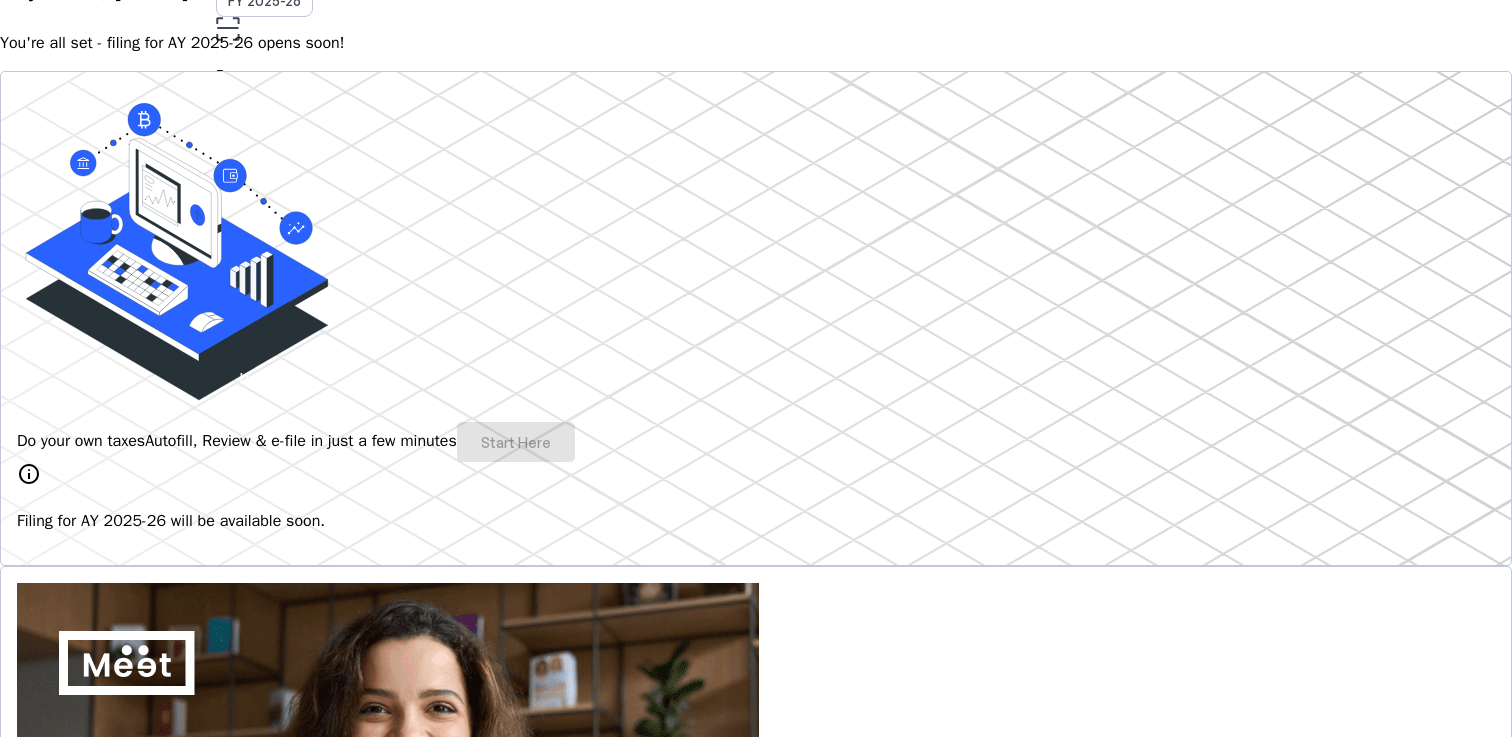 click on "Do your own taxes   Autofill, Review & e-file in just a few minutes   Start Here" at bounding box center [756, 442] 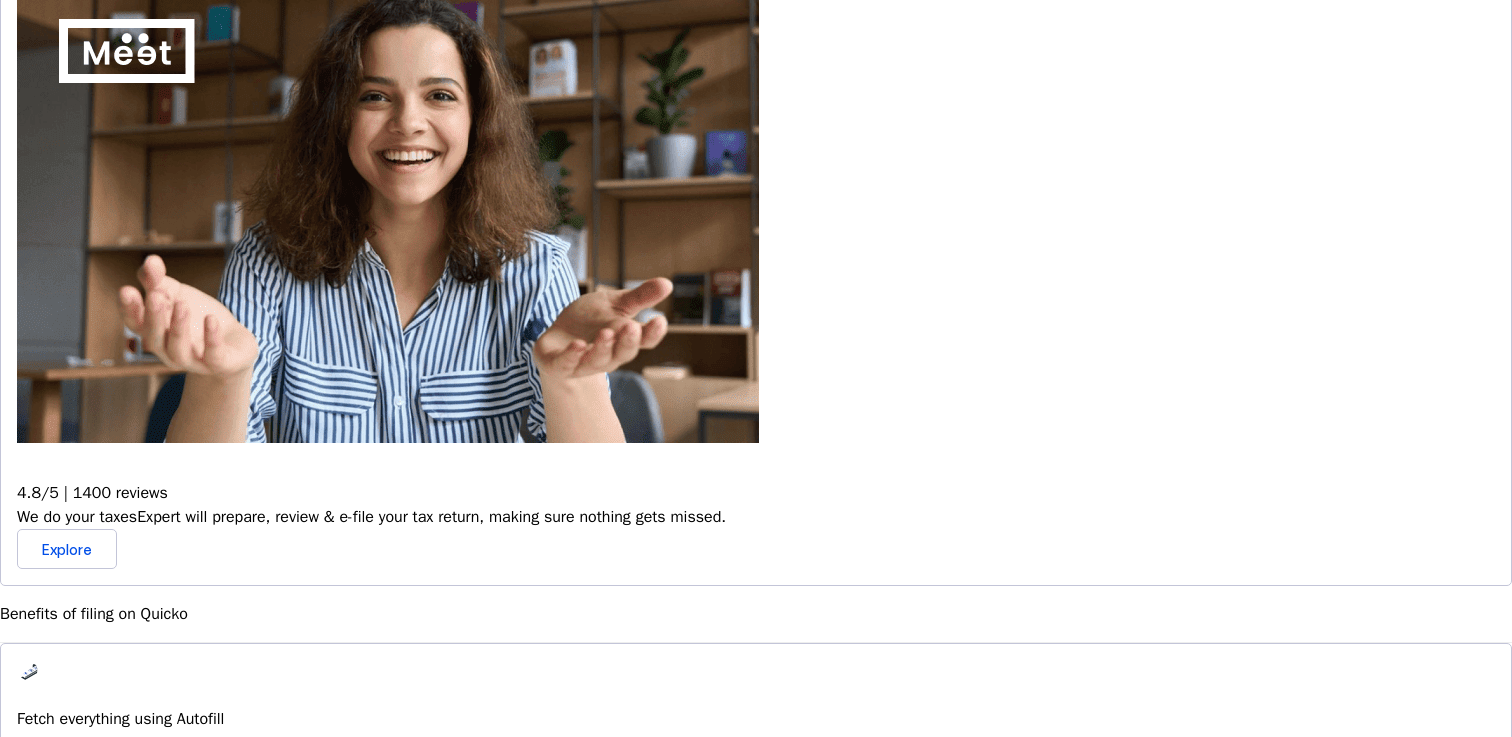 scroll, scrollTop: 805, scrollLeft: 0, axis: vertical 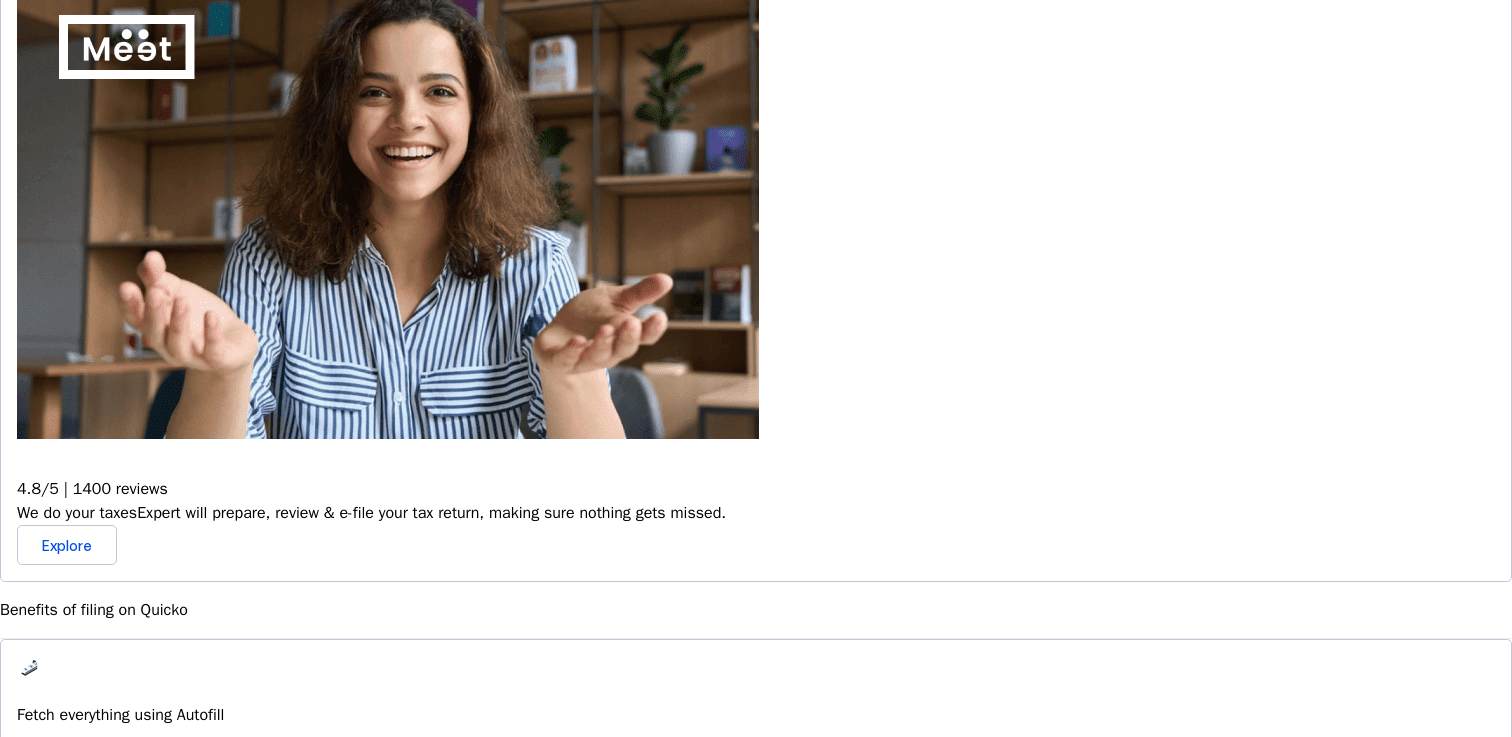 click on "Automatically retrieve your income, deductions, tax credits & losses directly from ITD. No need of any forms!" at bounding box center [756, 802] 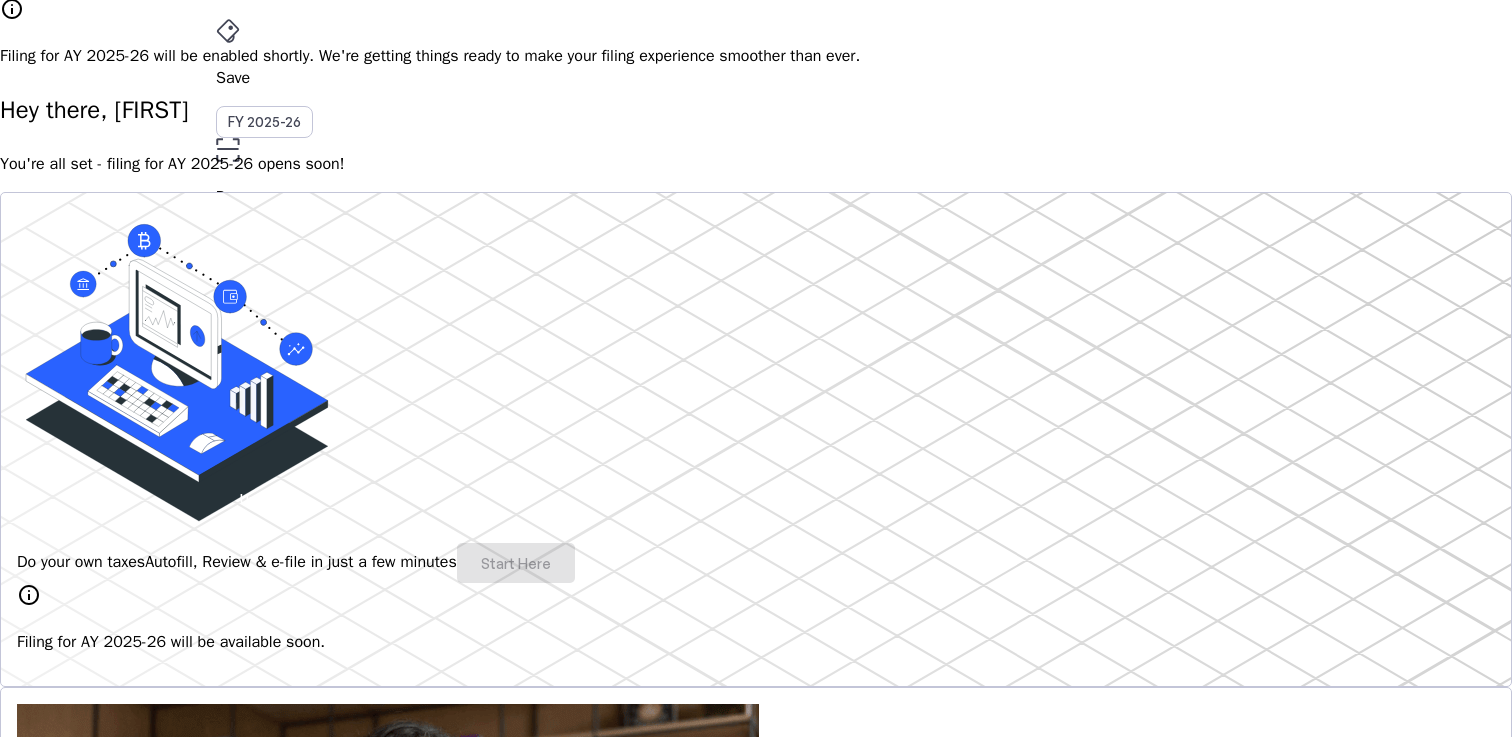 scroll, scrollTop: 0, scrollLeft: 0, axis: both 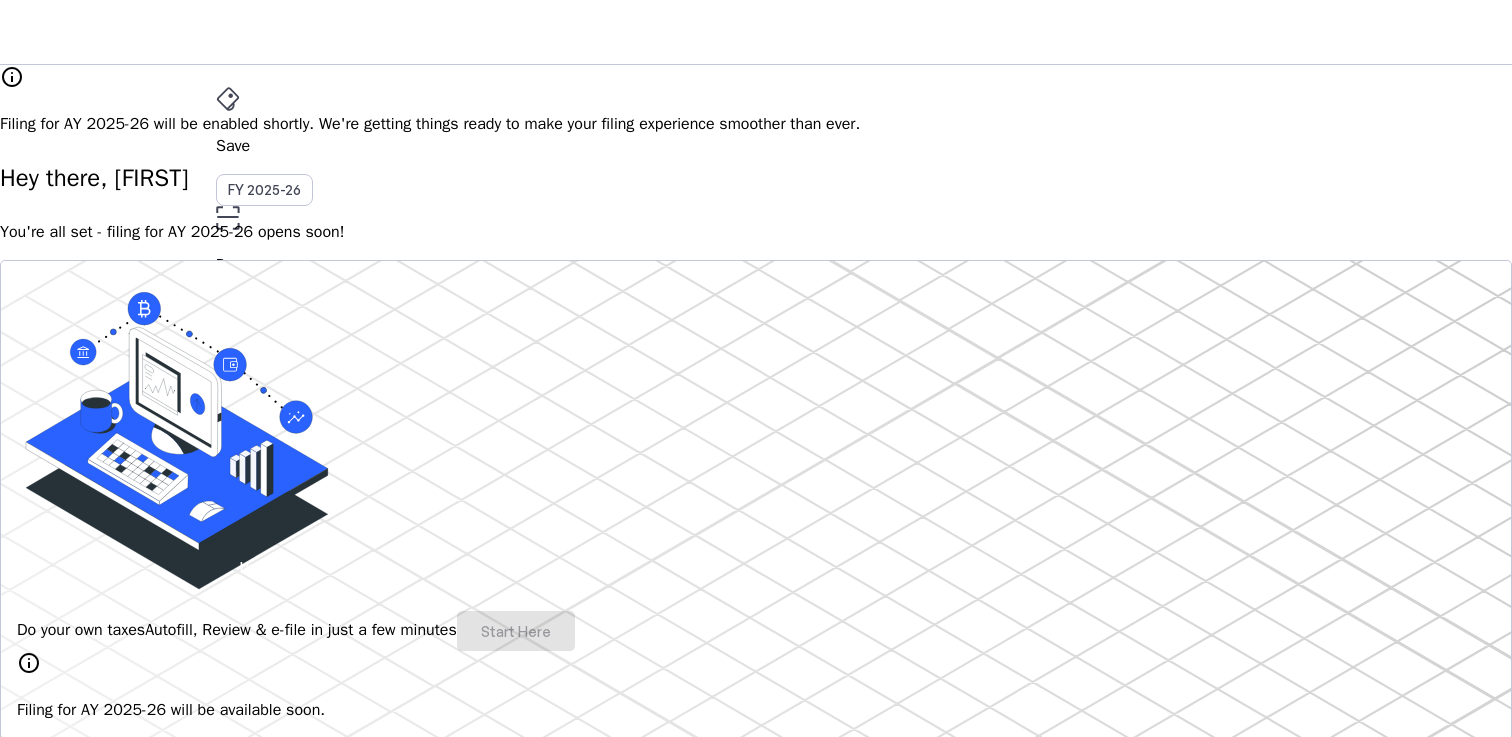 click on "Pay" at bounding box center [756, 146] 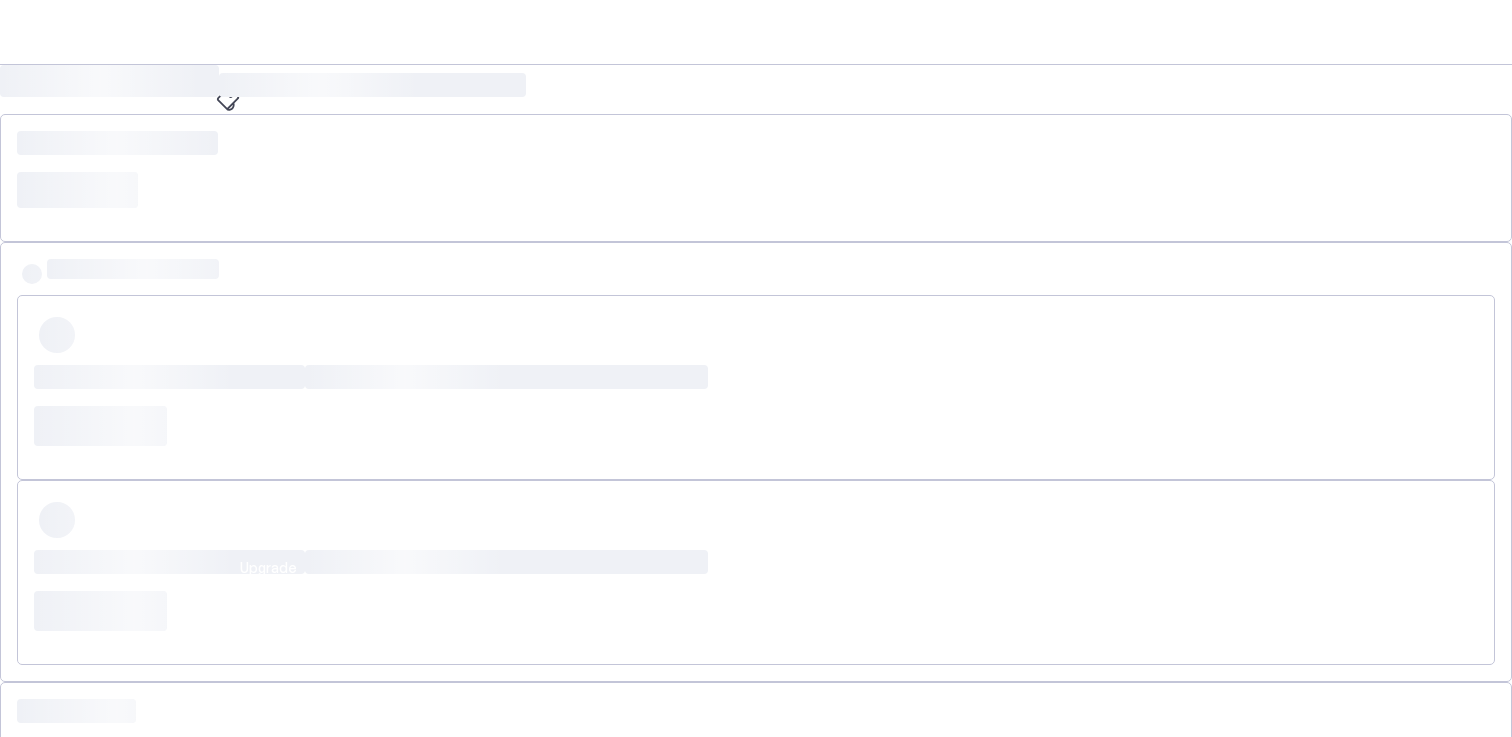 click on "More" at bounding box center (756, 440) 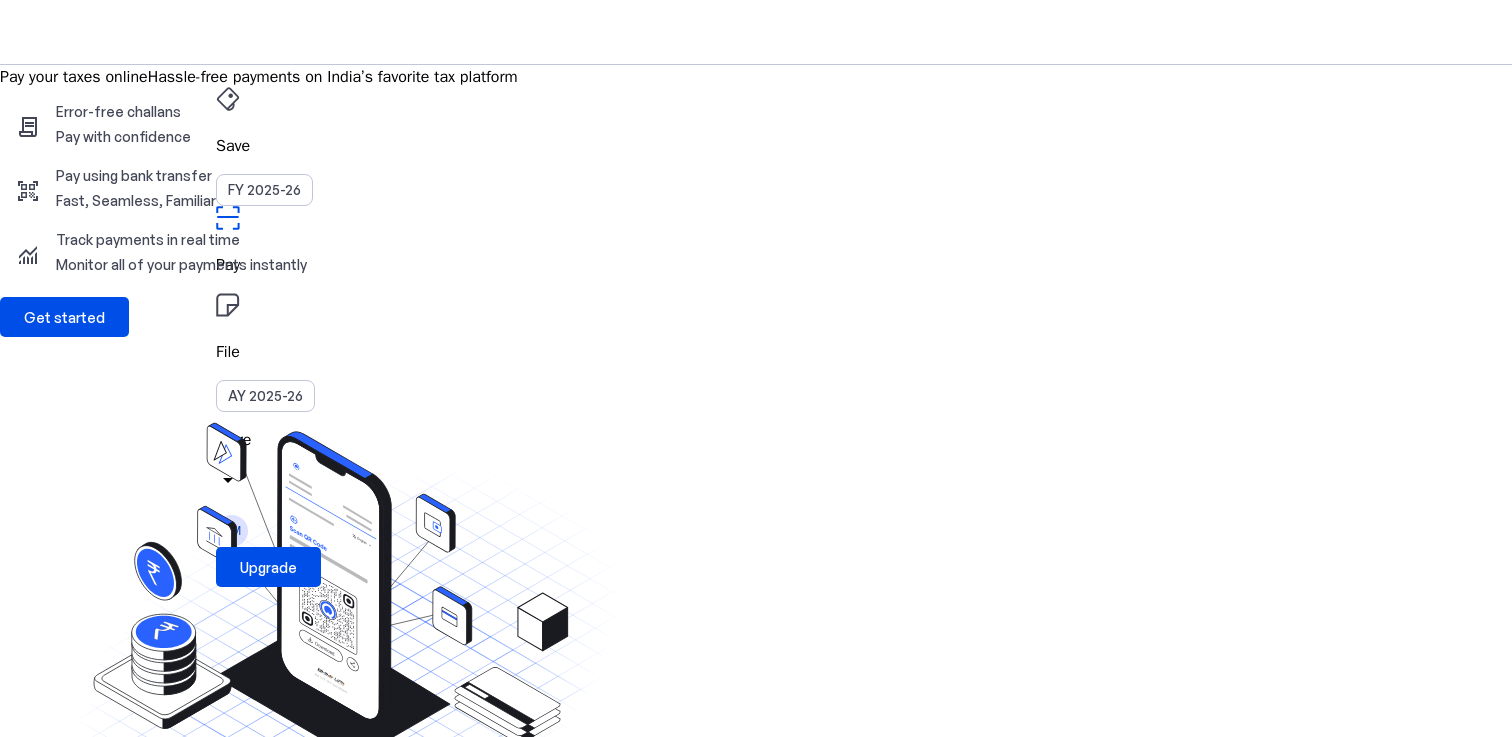 click at bounding box center [756, 1112] 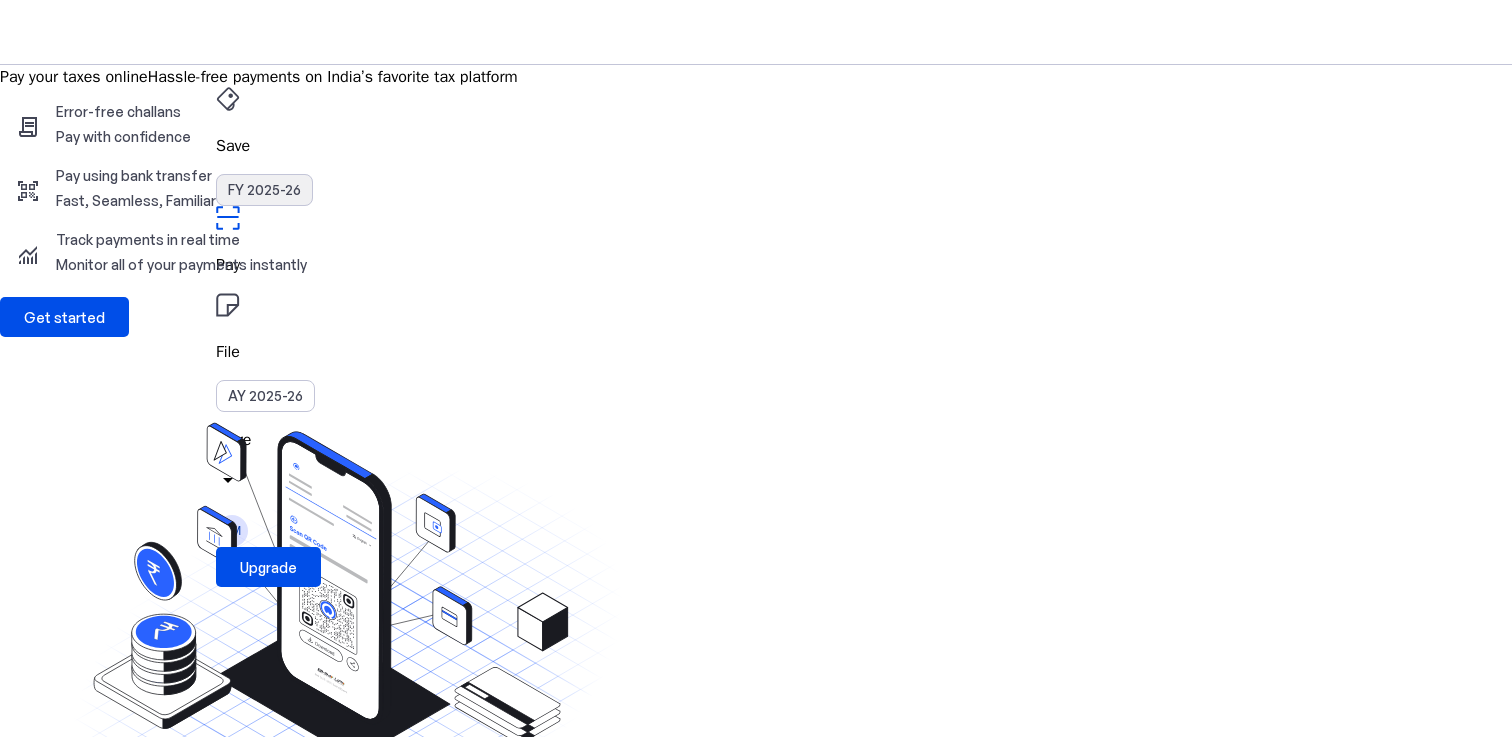 click on "FY 2025-26" at bounding box center [264, 190] 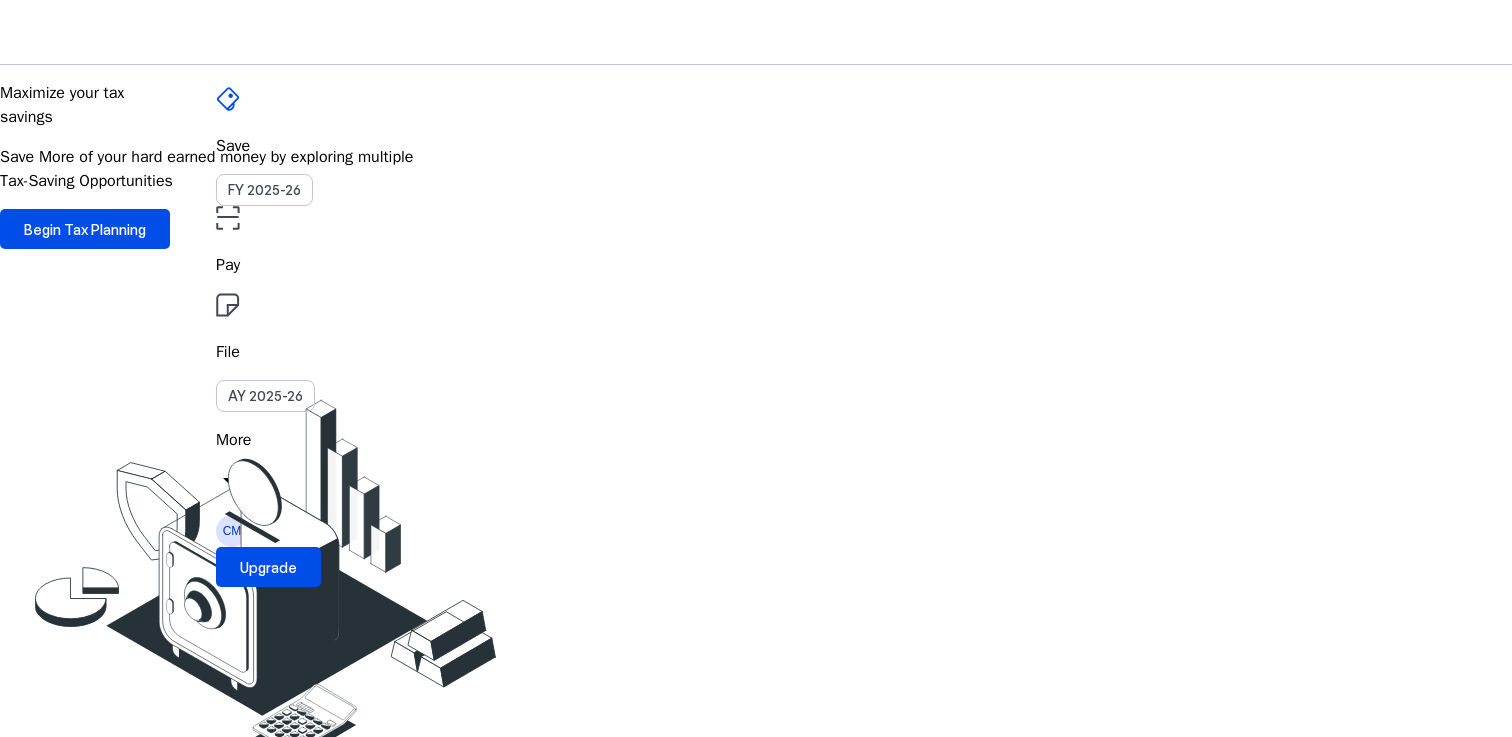 click on "Save" at bounding box center [756, 146] 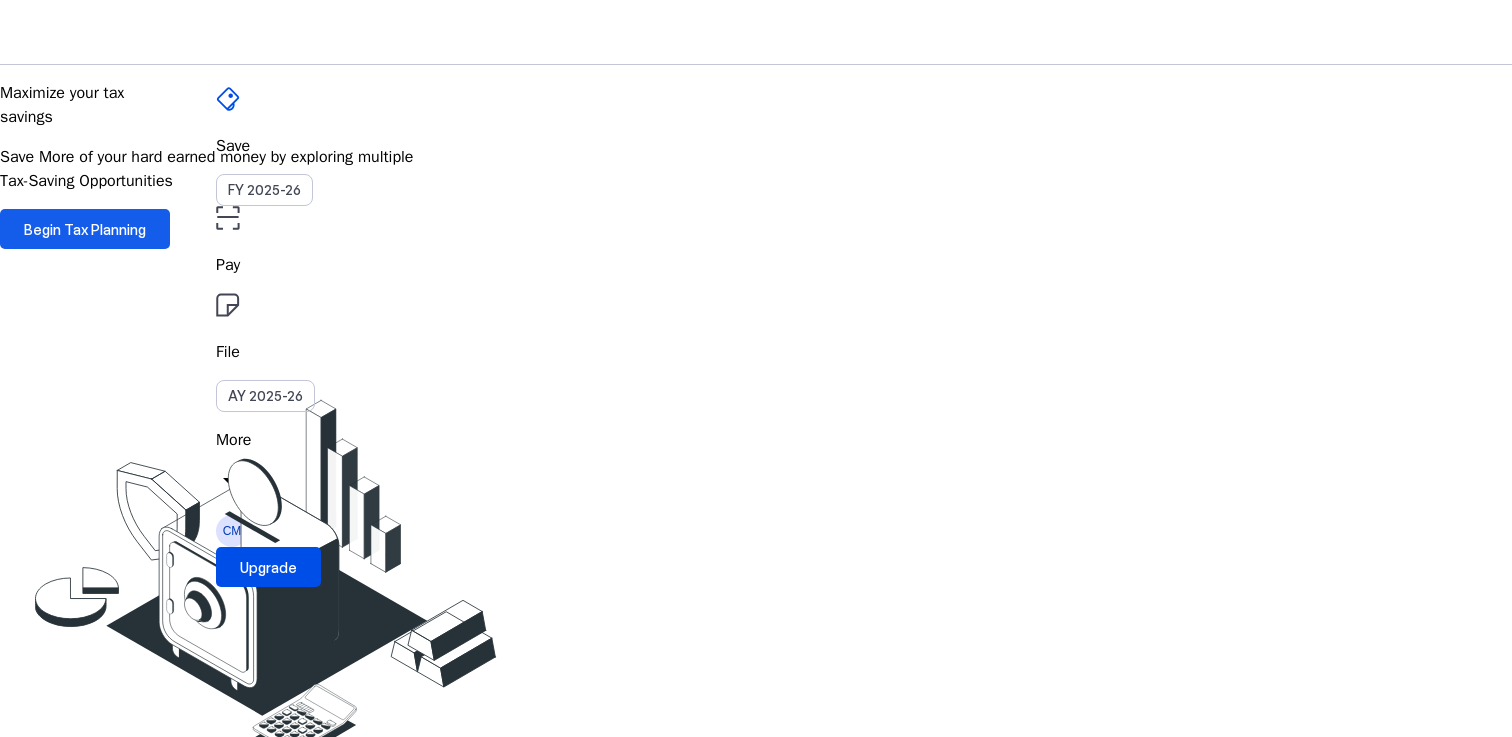 click on "Begin Tax Planning" at bounding box center (85, 229) 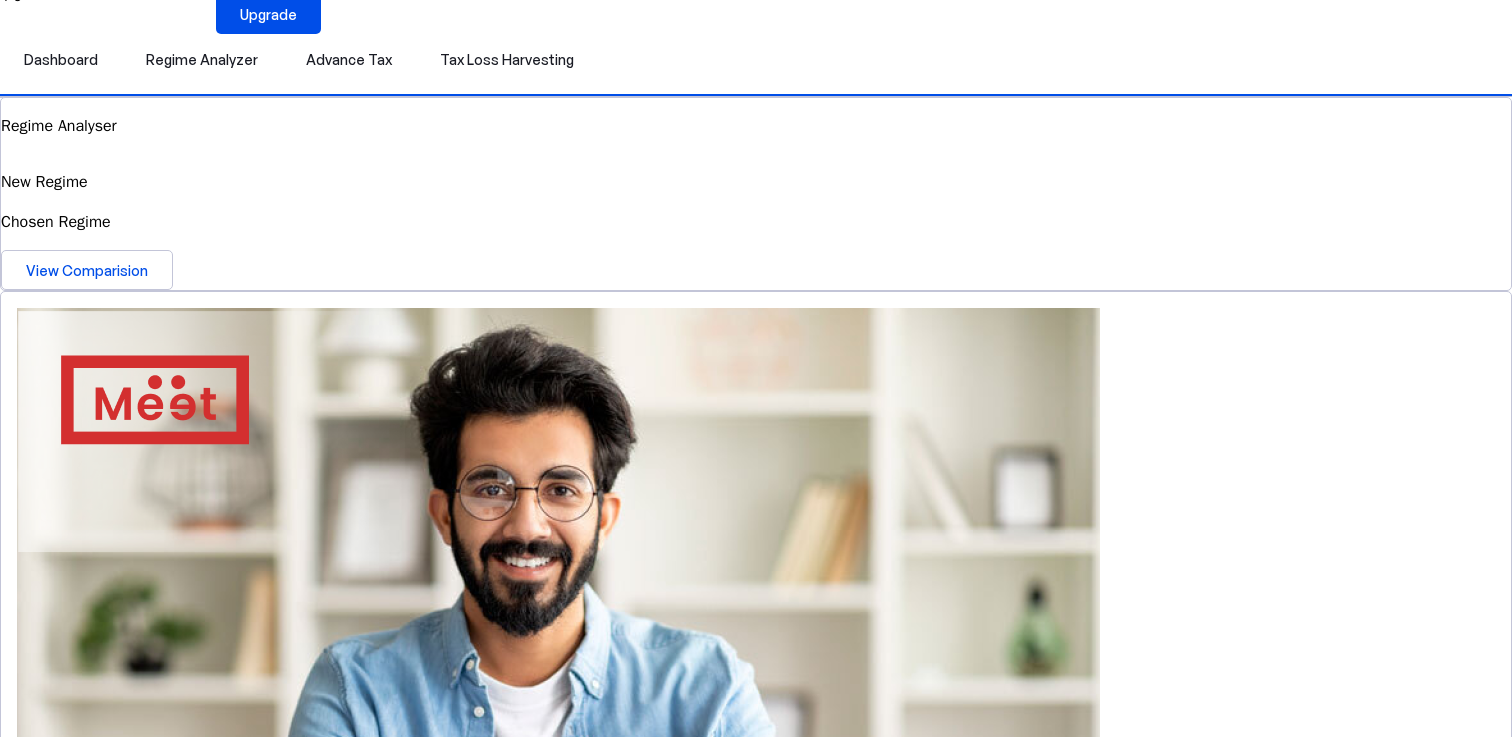 scroll, scrollTop: 560, scrollLeft: 0, axis: vertical 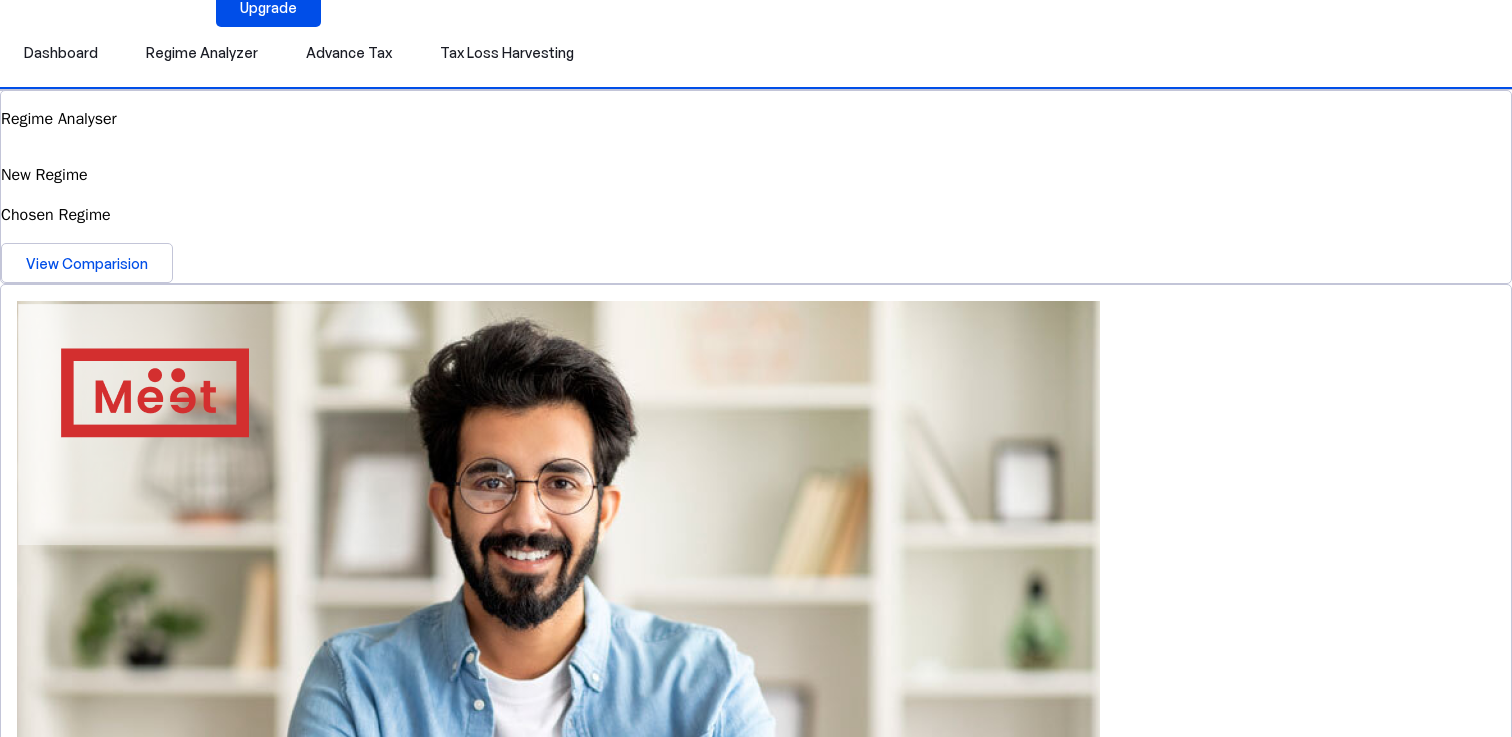 click on "View Simulator" at bounding box center [76, 2315] 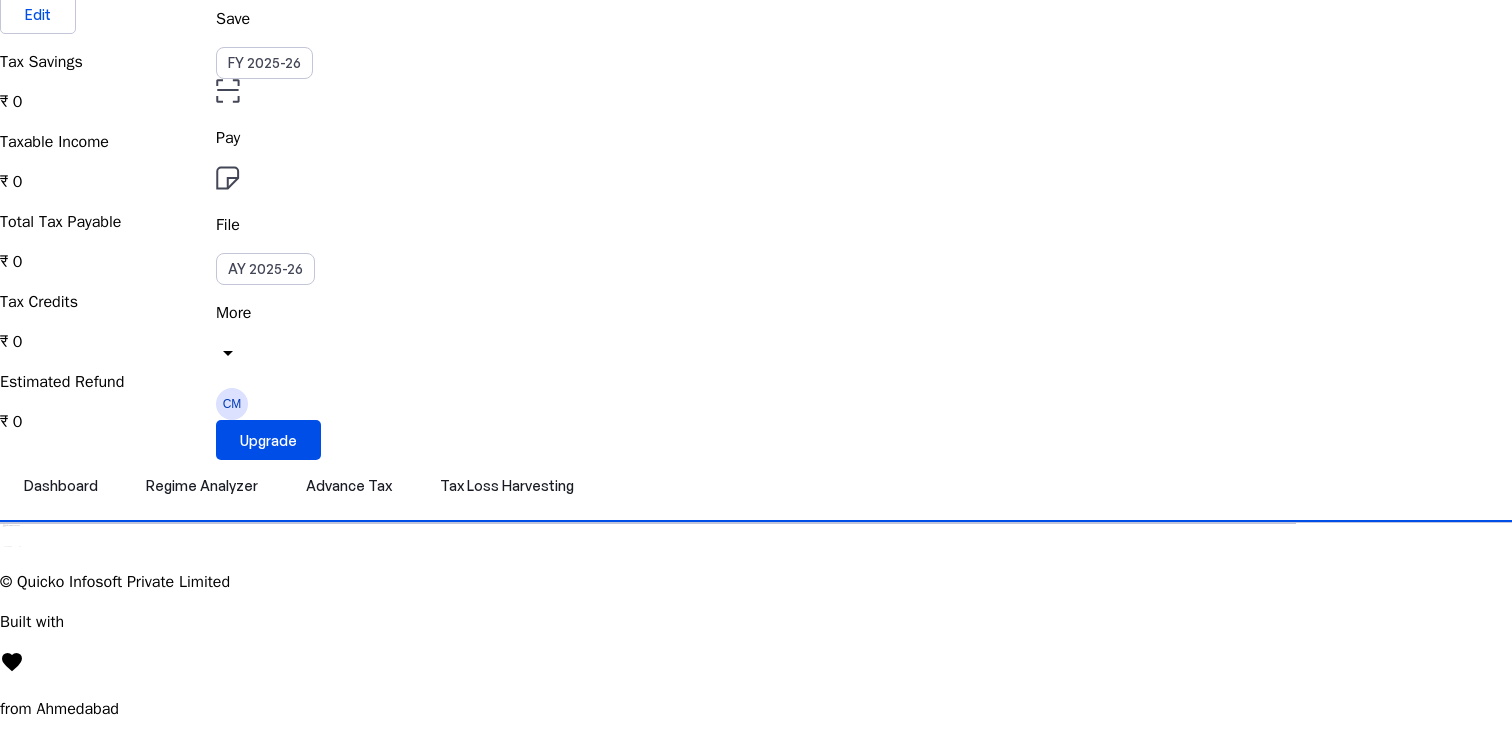 scroll, scrollTop: 1041, scrollLeft: 0, axis: vertical 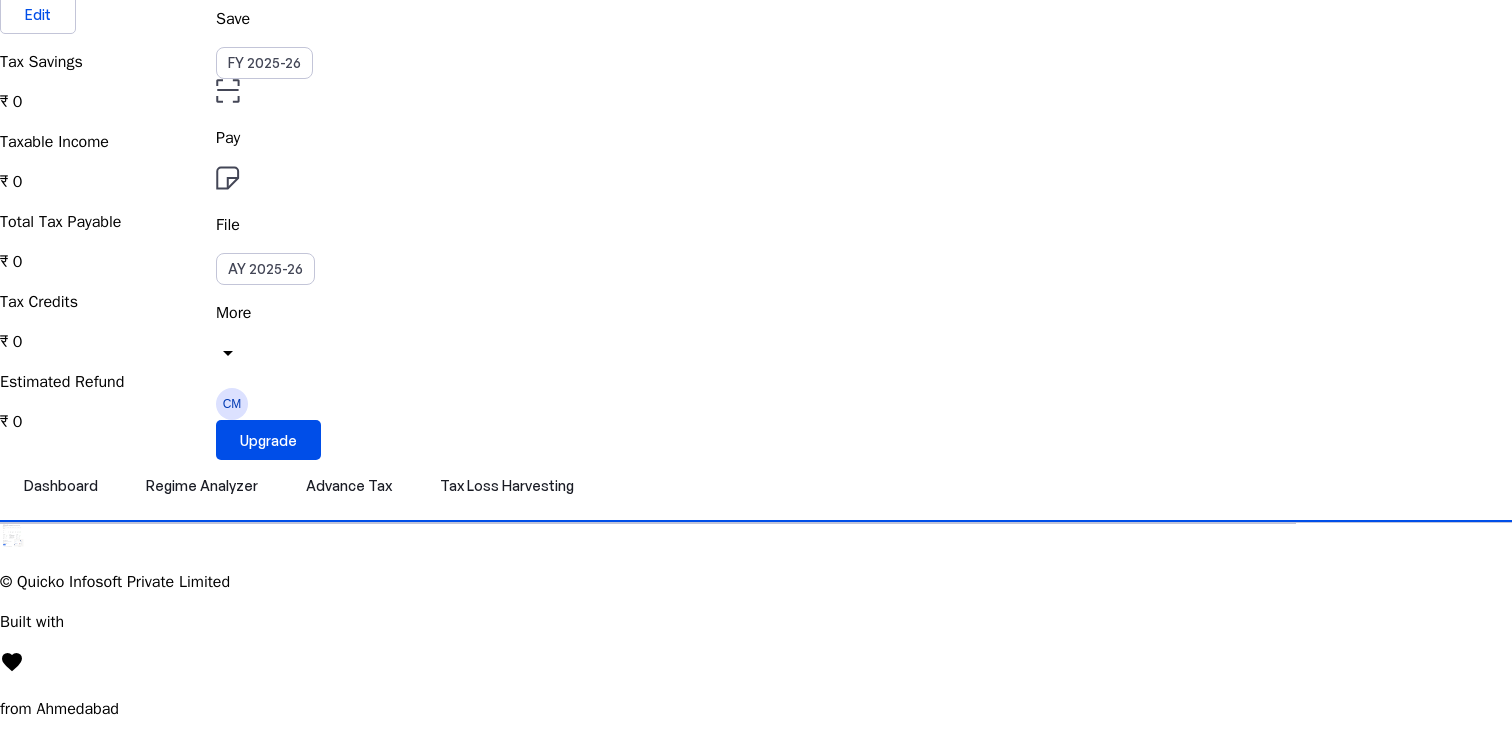 click at bounding box center (12, 535) 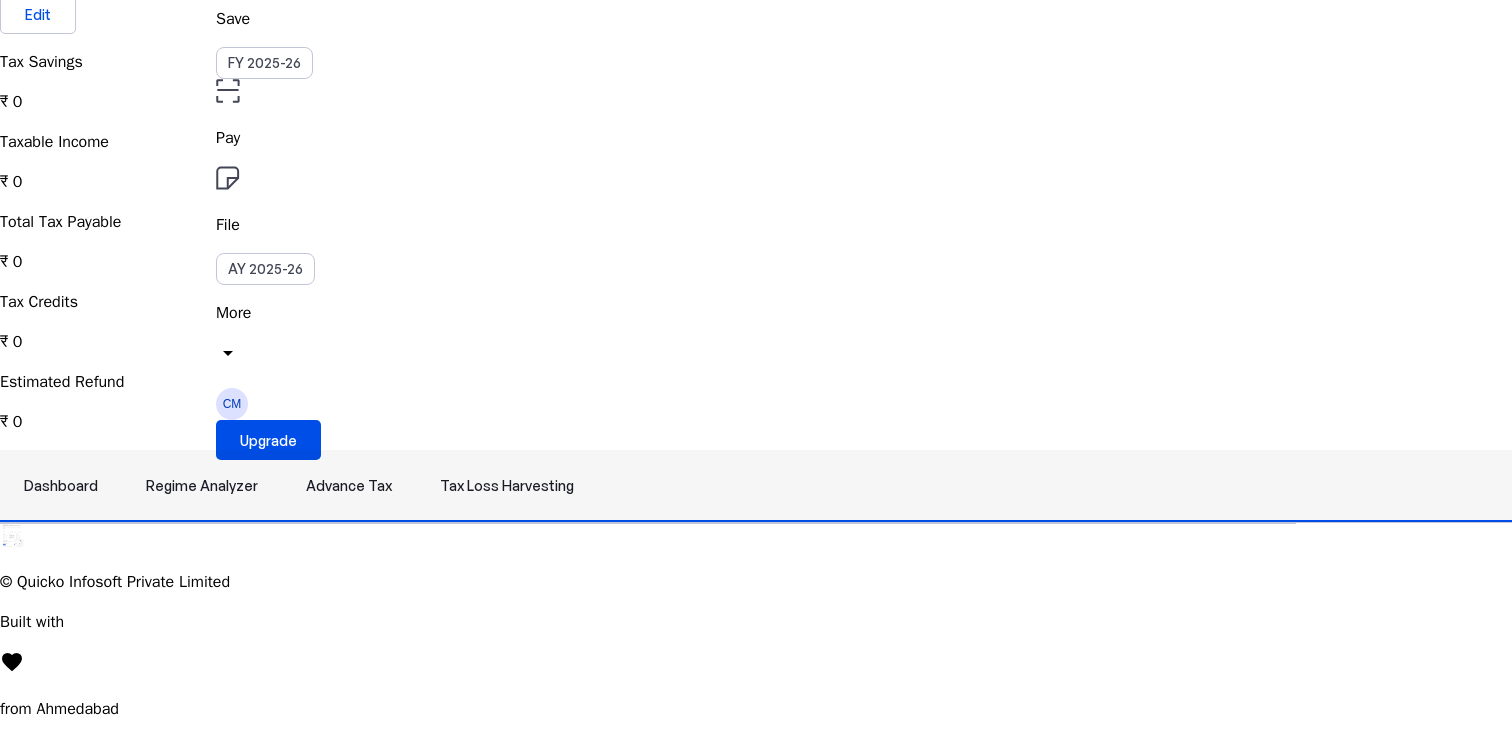 click on "Advance Tax" at bounding box center (349, 486) 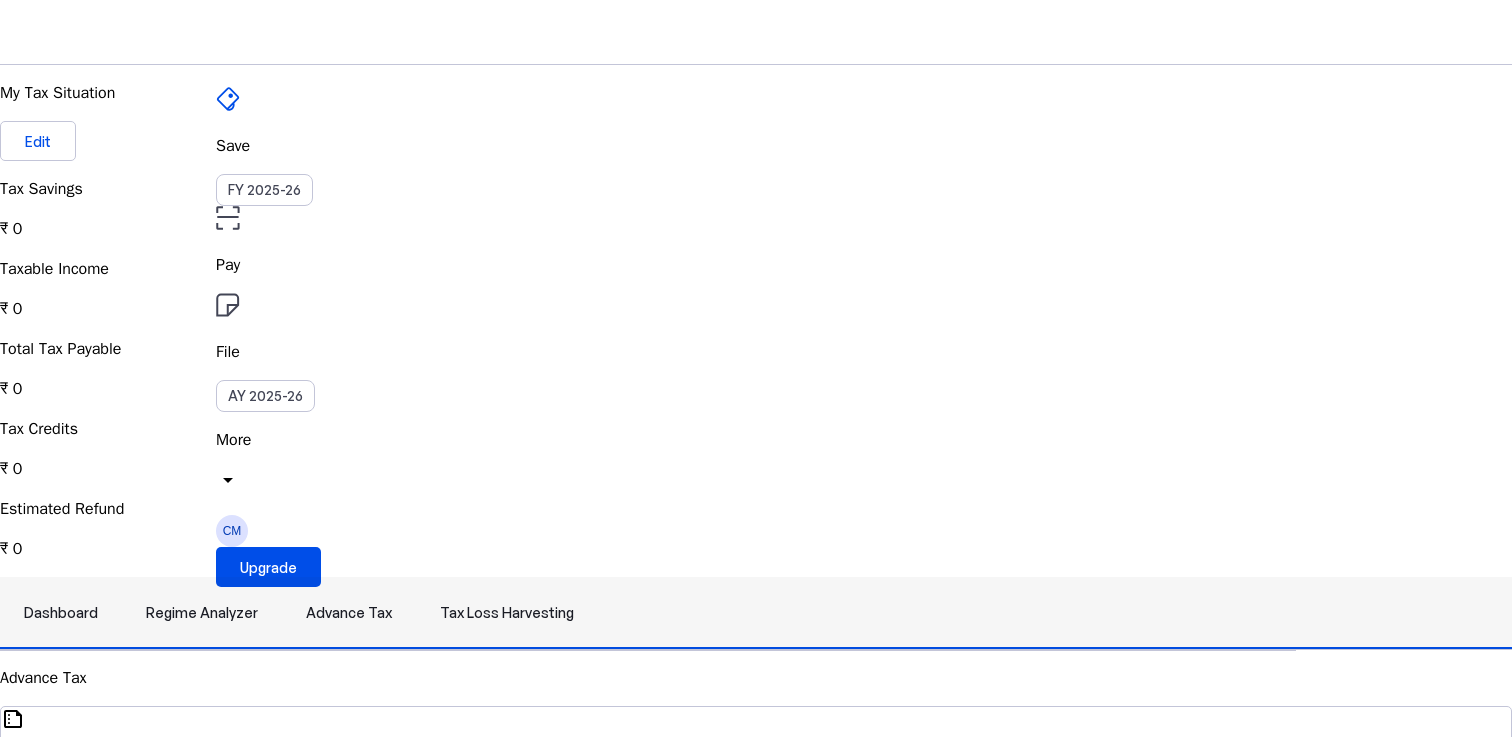 click on "Tax Loss Harvesting" at bounding box center (507, 613) 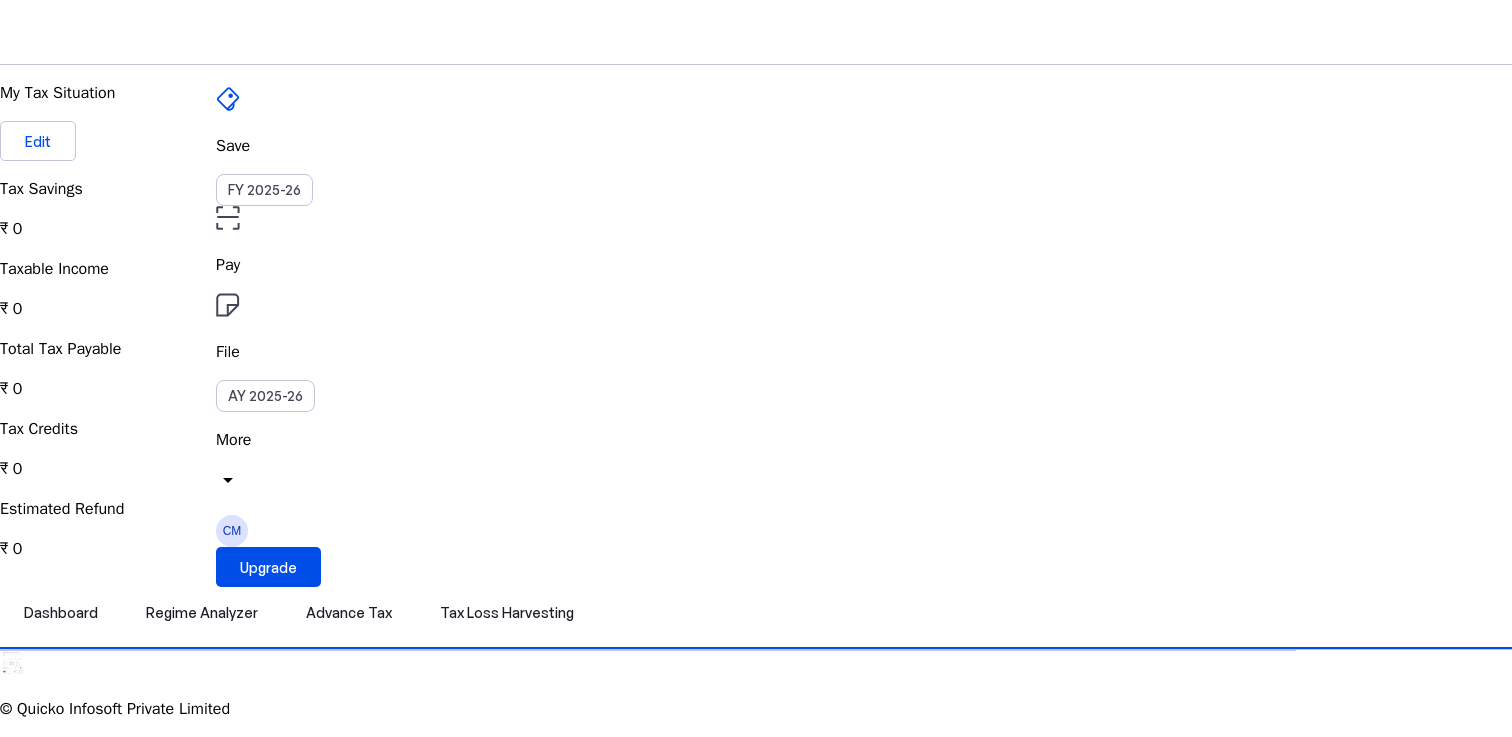 click on "More" at bounding box center (756, 440) 